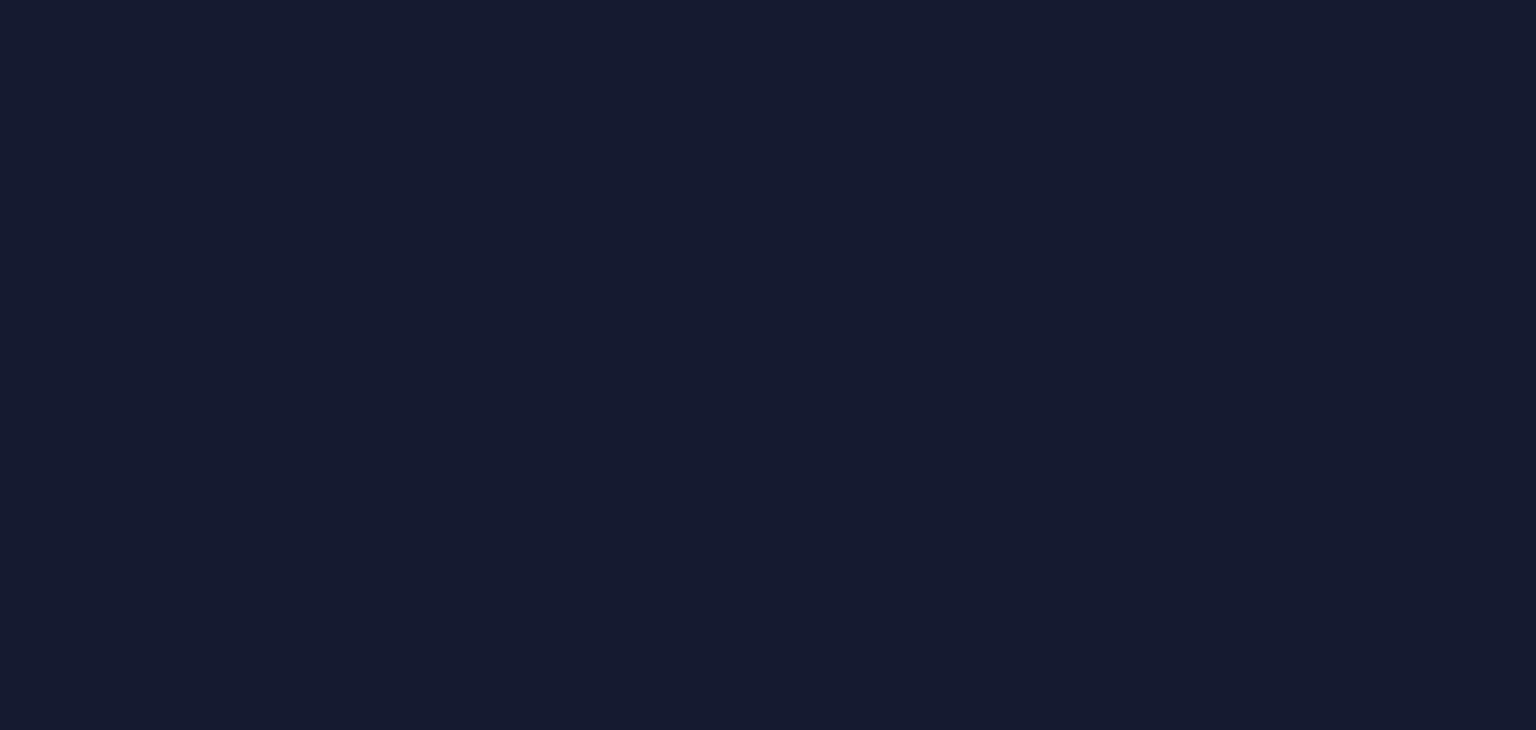 scroll, scrollTop: 0, scrollLeft: 0, axis: both 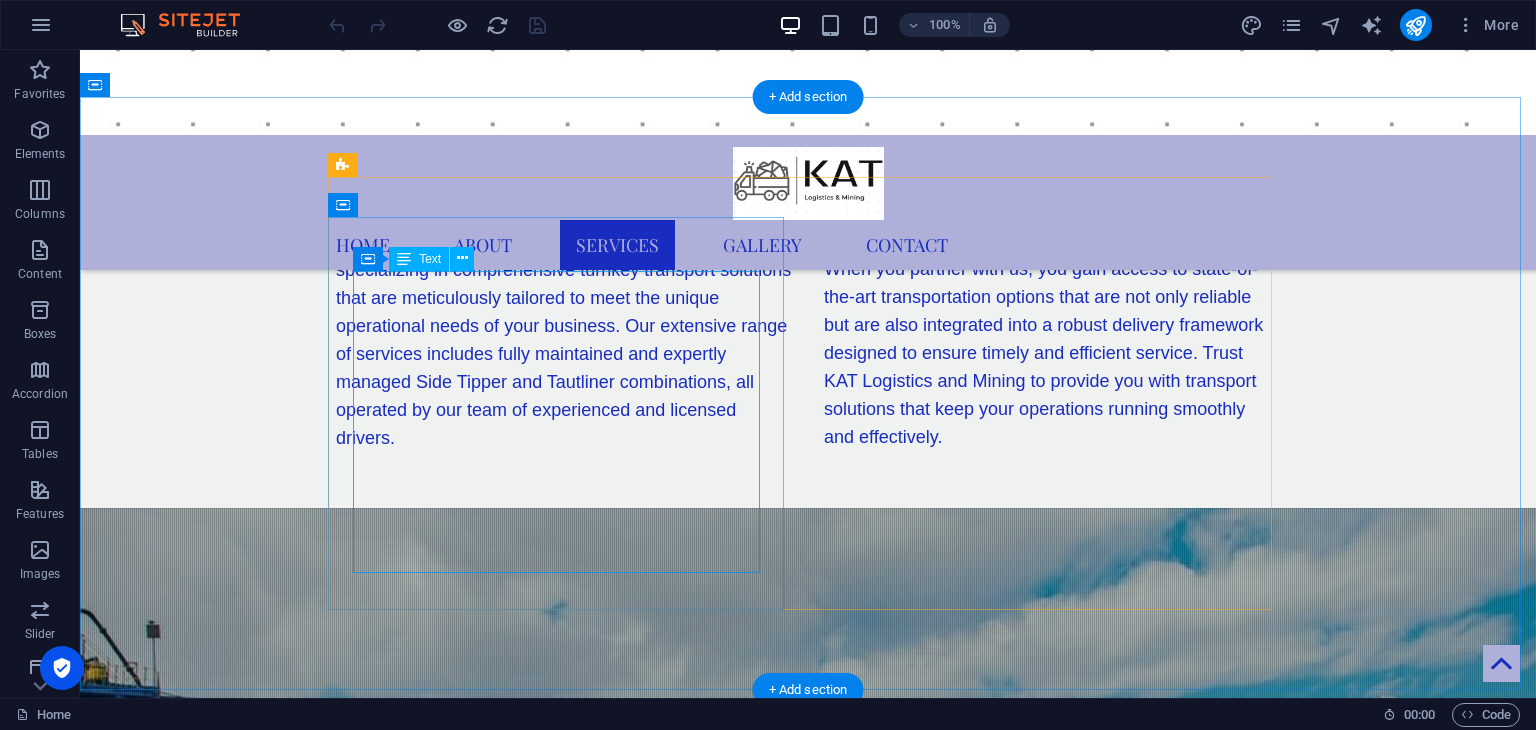 click on "At our company, we specialize in the efficient transportation of coal and chrome specifically for the mining industry. Our expertise extends beyond just these vital resources; we also provide tailored logistical solutions designed to meet a variety of needs across different sectors. With a commitment to exceptional service, we ensure that our clients receive the support they require, no matter the specific logistical challenges they face. Whether you are looking for reliable transportation options or custom logistics strategies, we are here to help." at bounding box center (808, 1377) 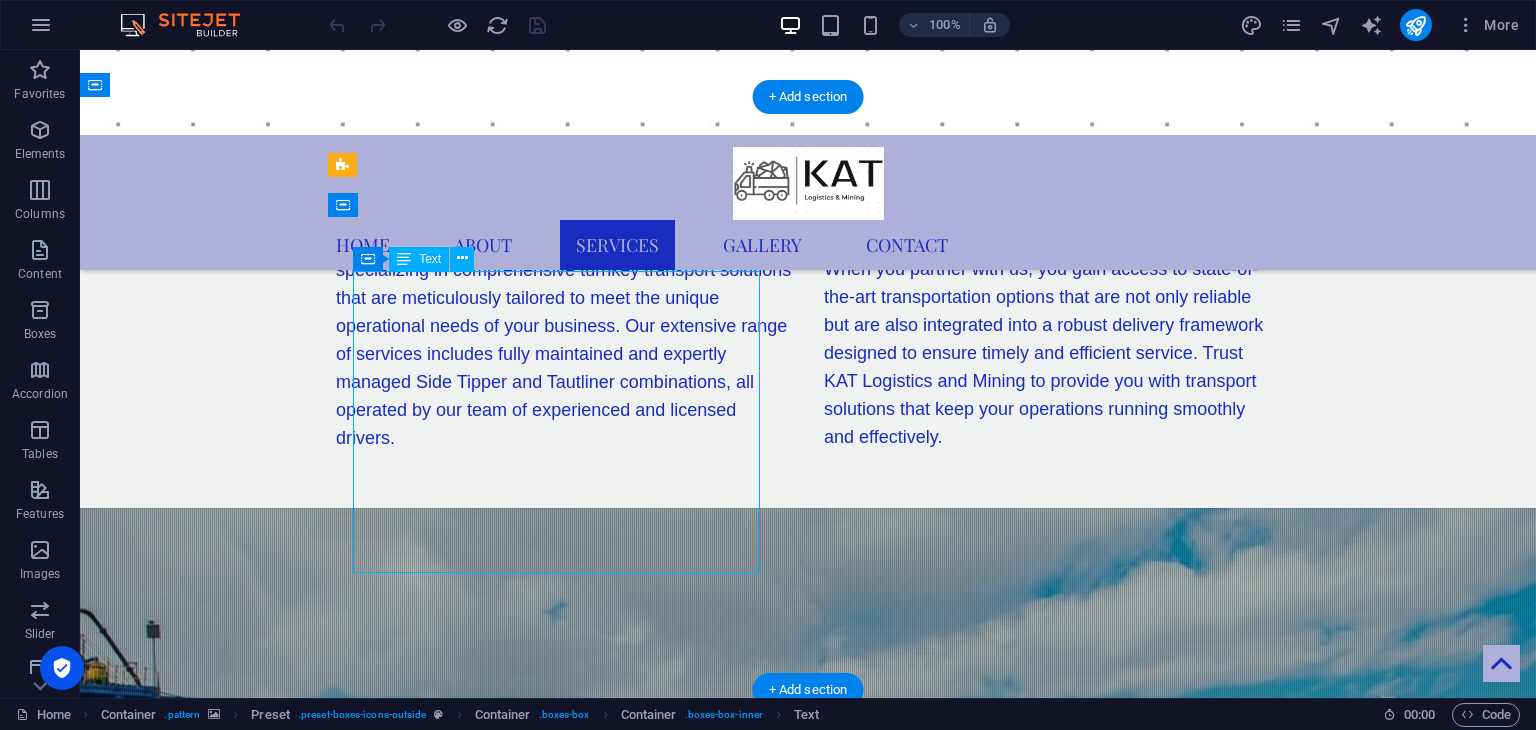 click on "At our company, we specialize in the efficient transportation of coal and chrome specifically for the mining industry. Our expertise extends beyond just these vital resources; we also provide tailored logistical solutions designed to meet a variety of needs across different sectors. With a commitment to exceptional service, we ensure that our clients receive the support they require, no matter the specific logistical challenges they face. Whether you are looking for reliable transportation options or custom logistics strategies, we are here to help." at bounding box center (808, 1377) 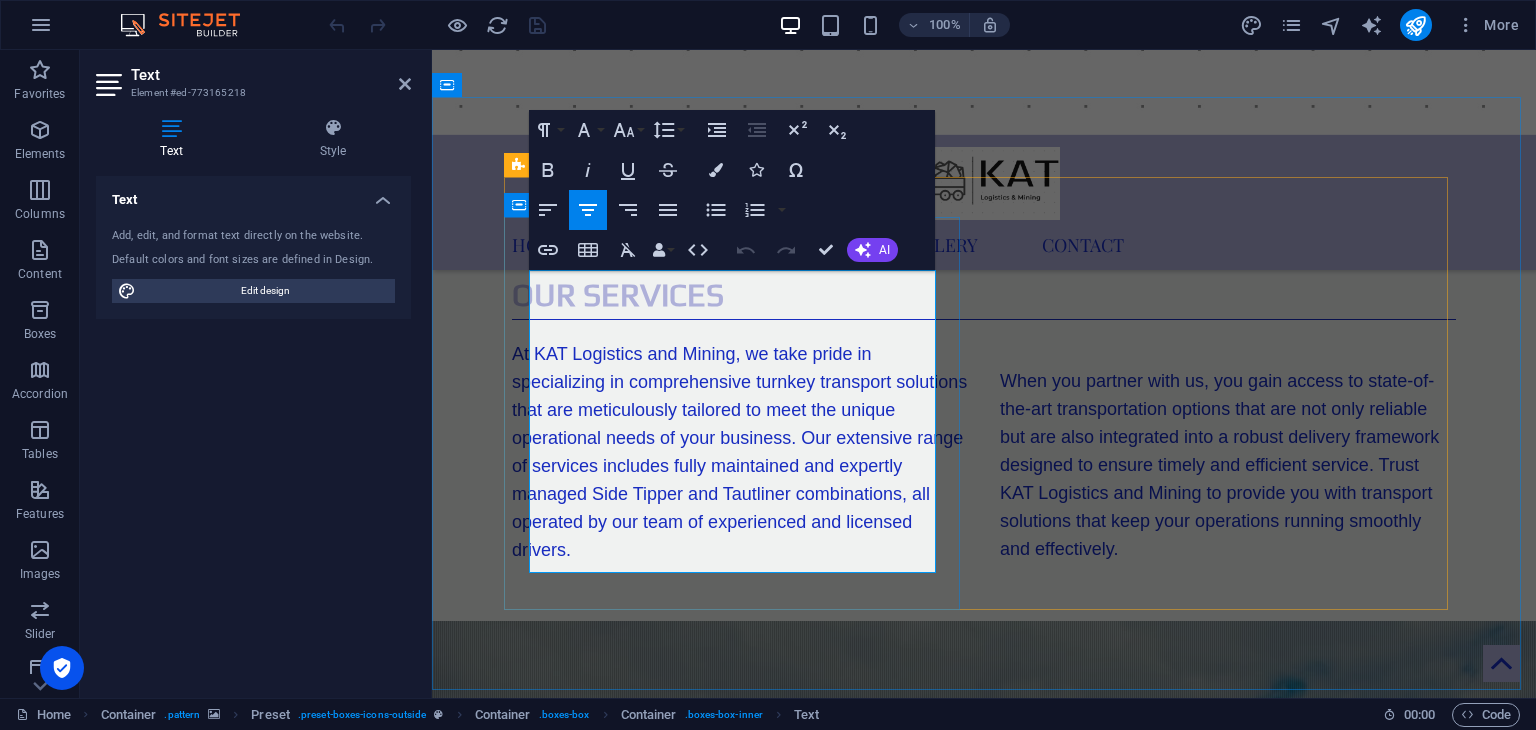 scroll, scrollTop: 2039, scrollLeft: 0, axis: vertical 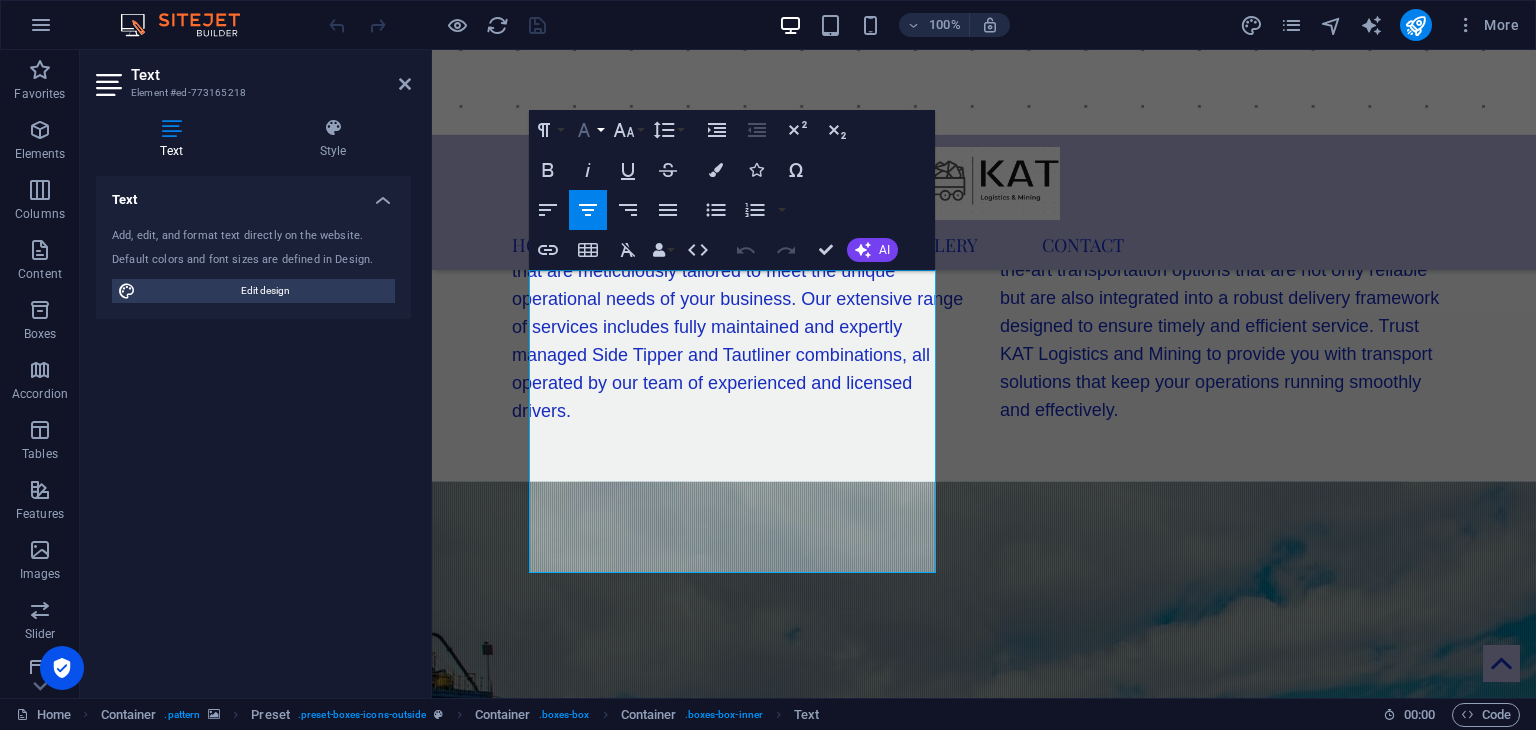 click on "Font Family" at bounding box center [588, 130] 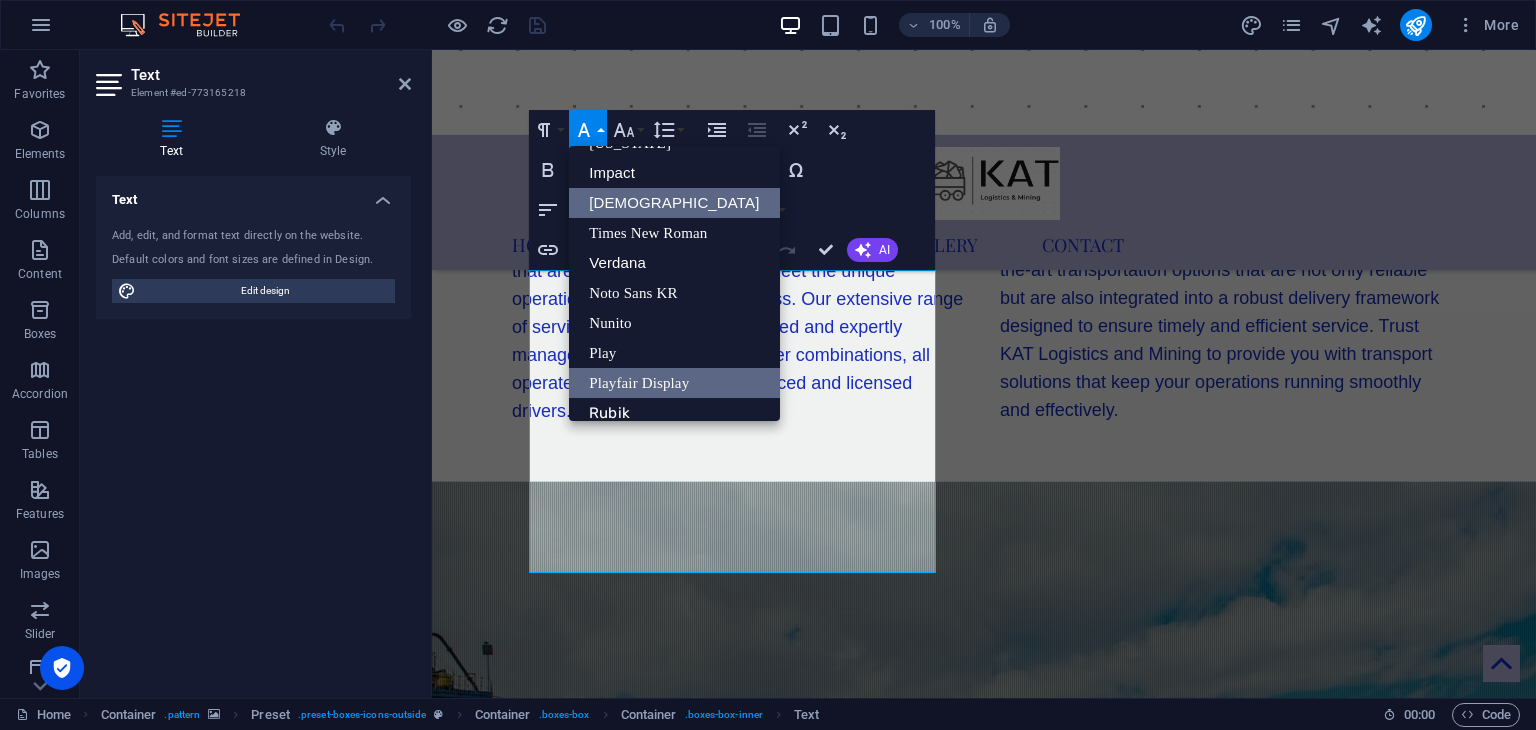 scroll, scrollTop: 0, scrollLeft: 0, axis: both 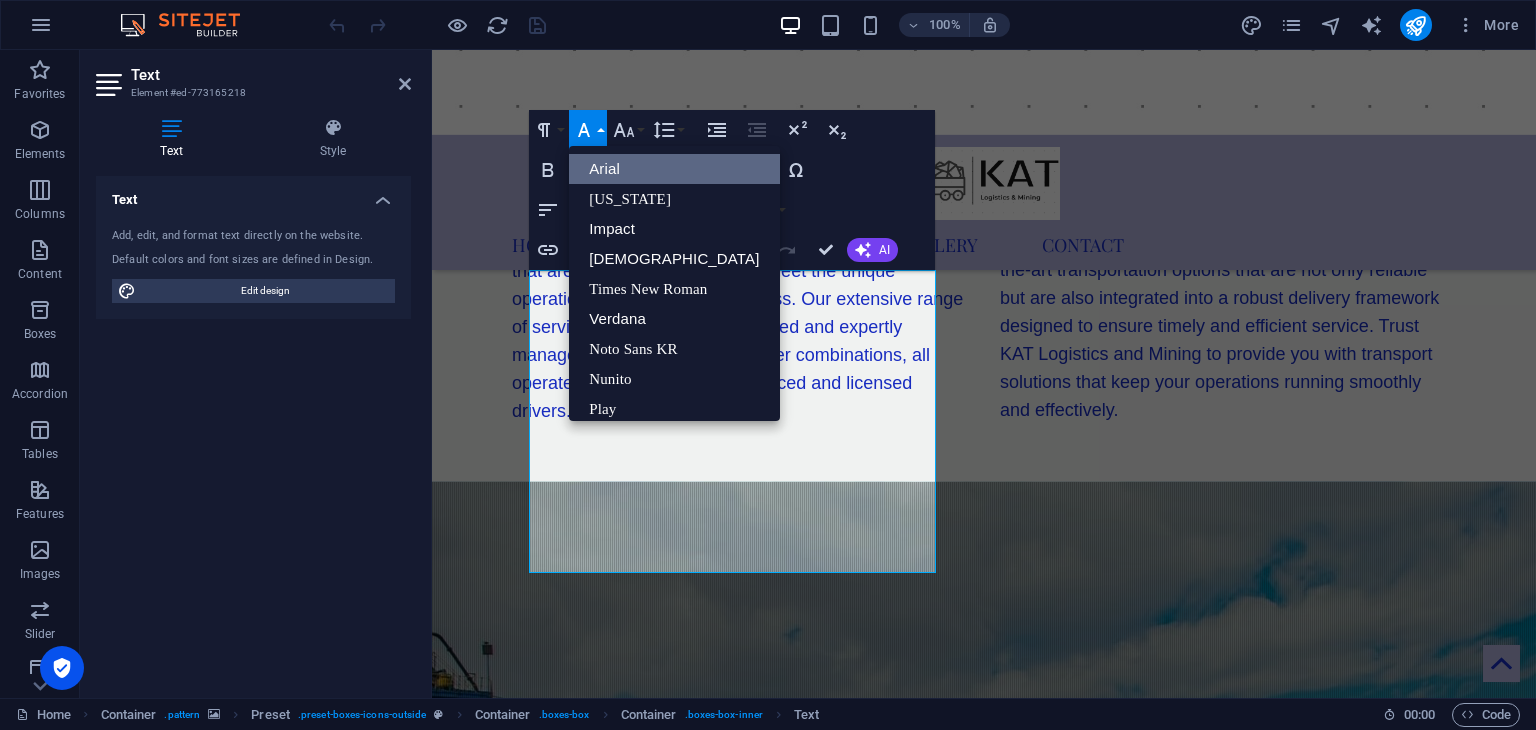 click on "Arial" at bounding box center (674, 169) 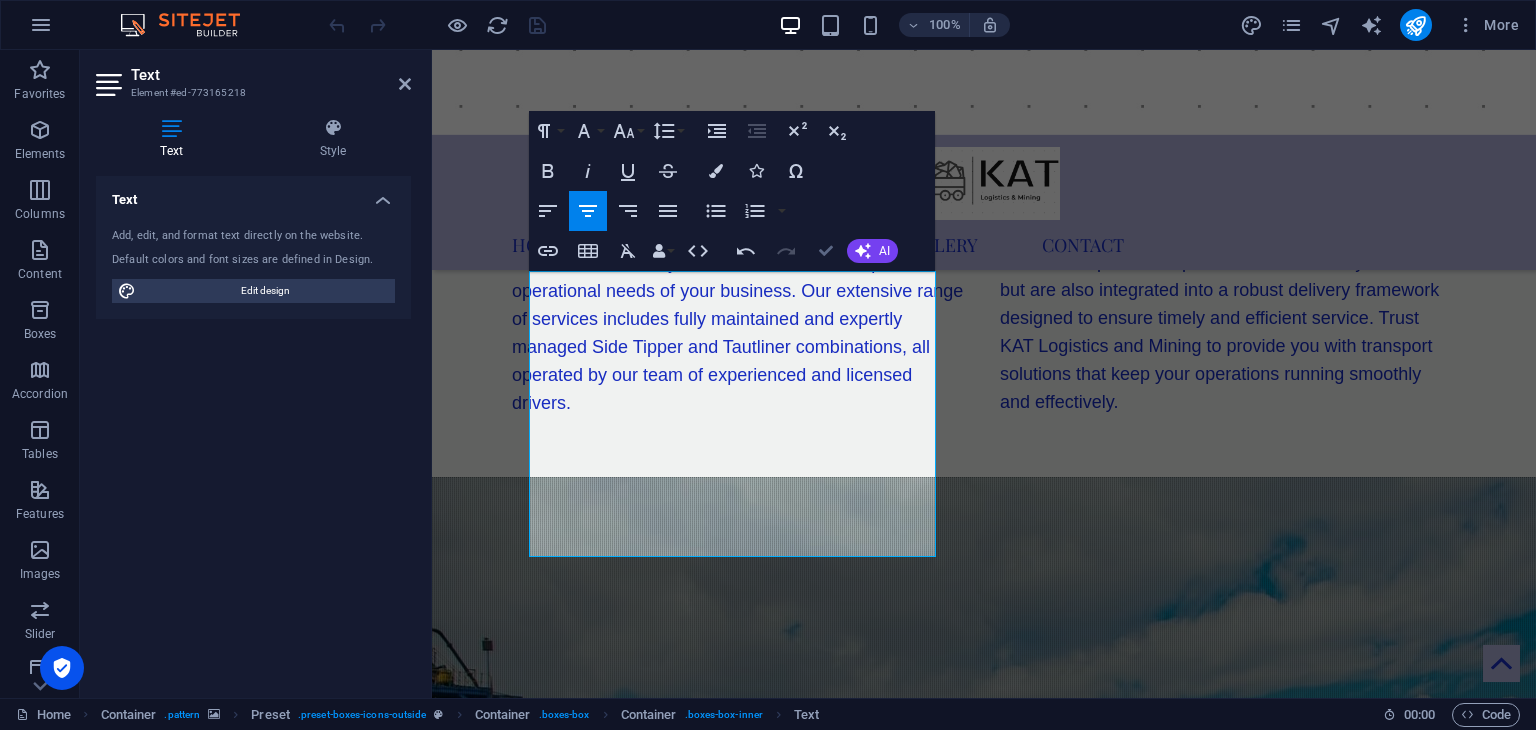 scroll, scrollTop: 1908, scrollLeft: 0, axis: vertical 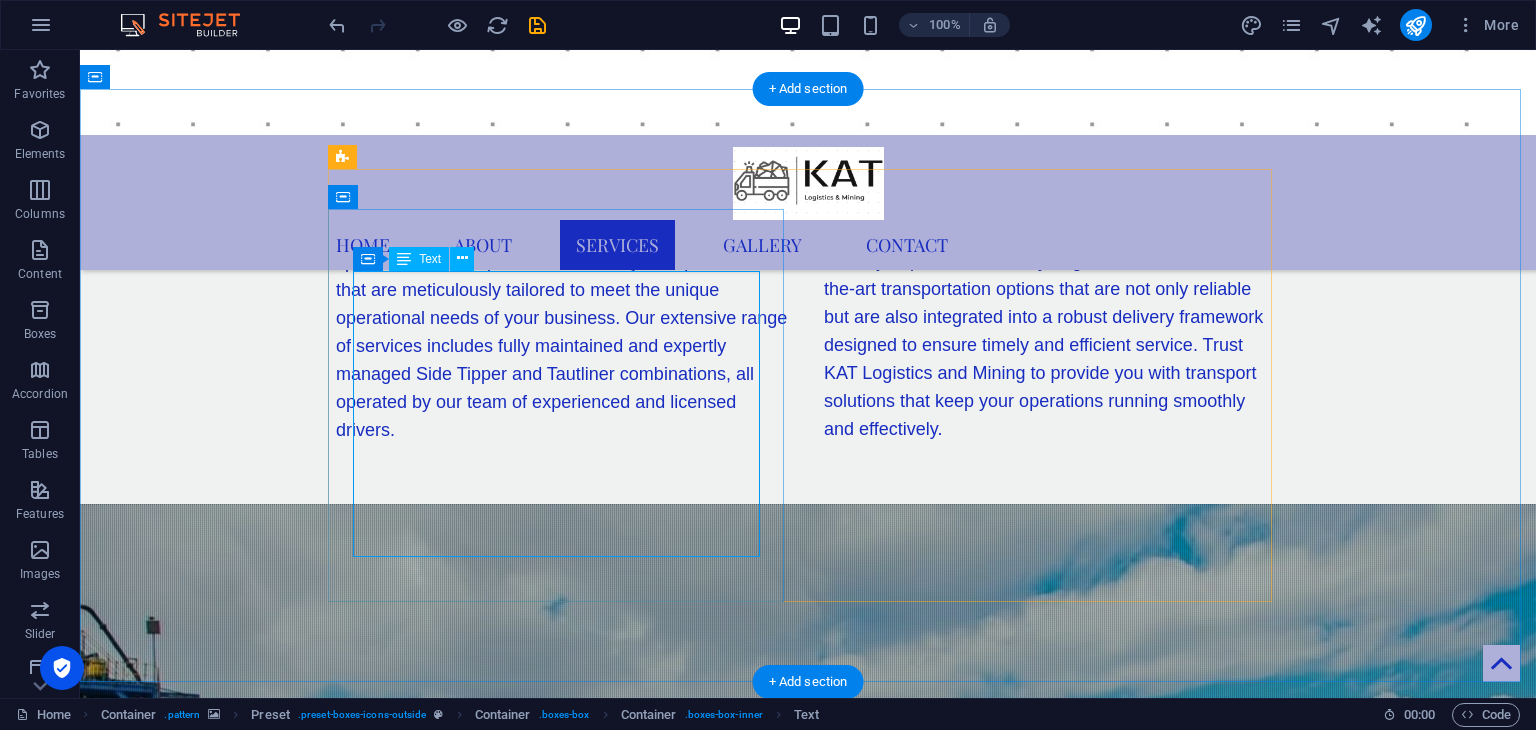 click on "At our company, we specialize in the efficient transportation of coal and chrome specifically for the mining industry. Our expertise extends beyond just these vital resources; we also provide tailored logistical solutions designed to meet a variety of needs across different sectors. With a commitment to exceptional service, we ensure that our clients receive the support they require, no matter the specific logistical challenges they face. Whether you are looking for reliable transportation options or custom logistics strategies, we are here to help." at bounding box center [808, 1371] 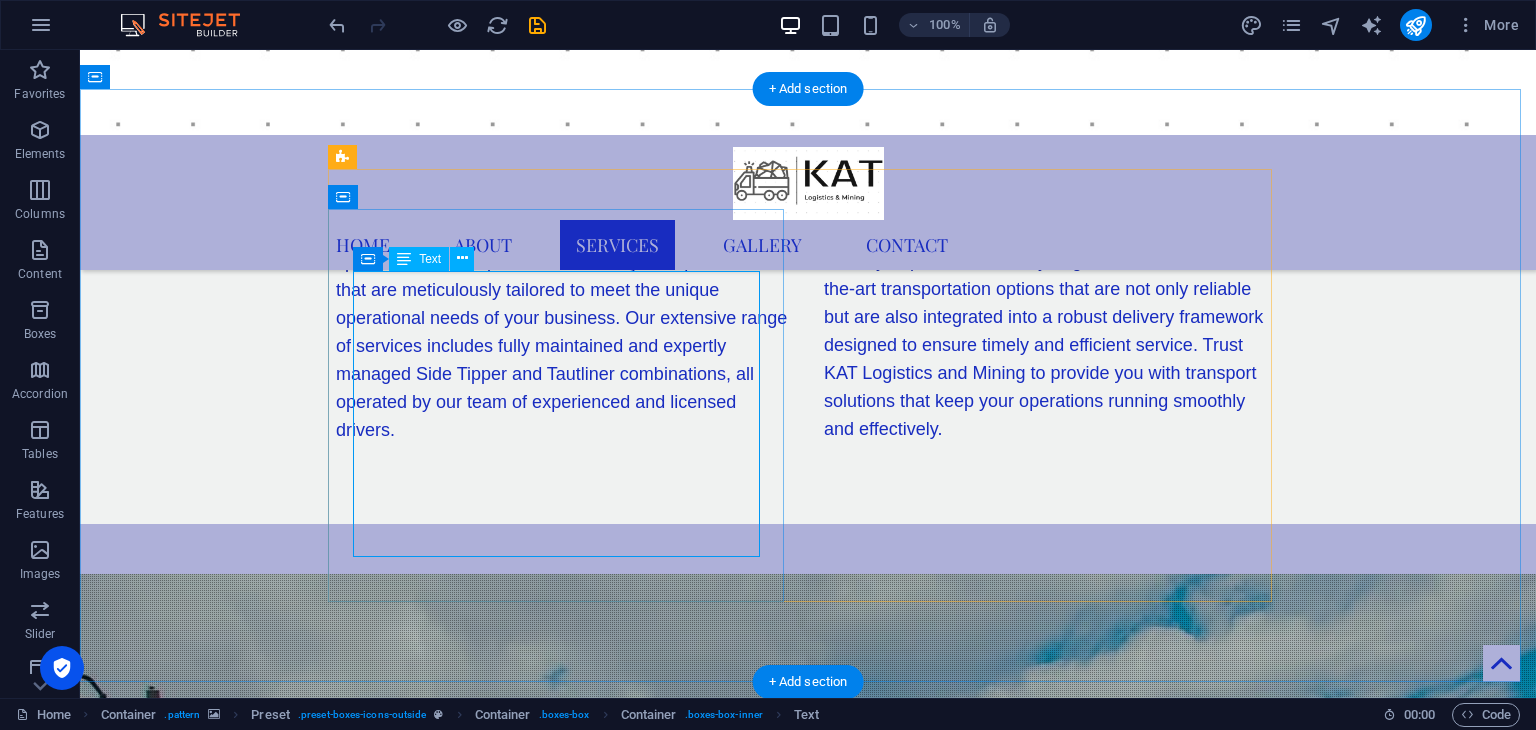 scroll, scrollTop: 2047, scrollLeft: 0, axis: vertical 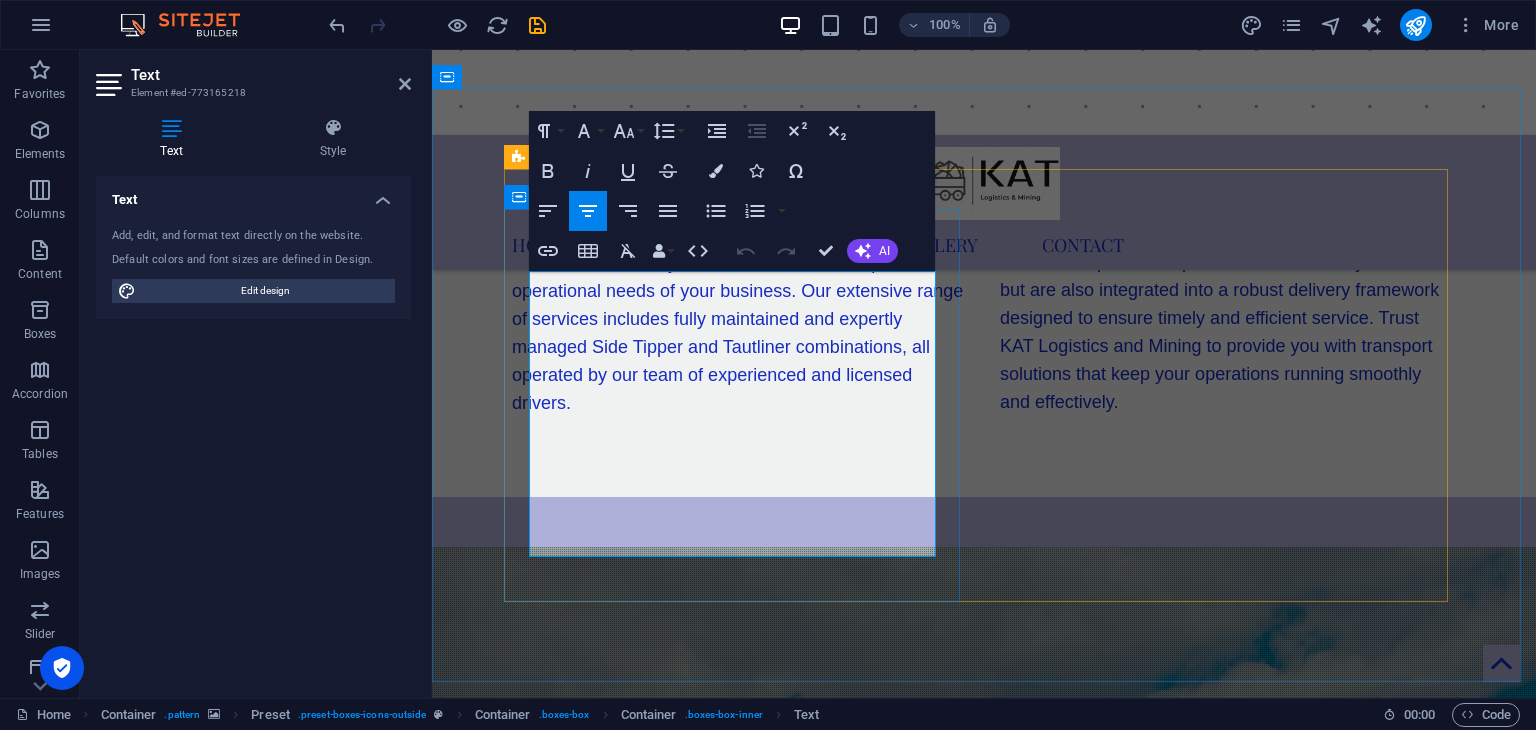 click on "At our company, we specialize in the efficient transportation of coal and chrome specifically for the mining industry. Our expertise extends beyond just these vital resources; we also provide tailored logistical solutions designed to meet a variety of needs across different sectors. With a commitment to exceptional service, we ensure that our clients receive the support they require, no matter the specific logistical challenges they face. Whether you are looking for reliable transportation options or custom logistics strategies, we are here to help." at bounding box center [983, 1344] 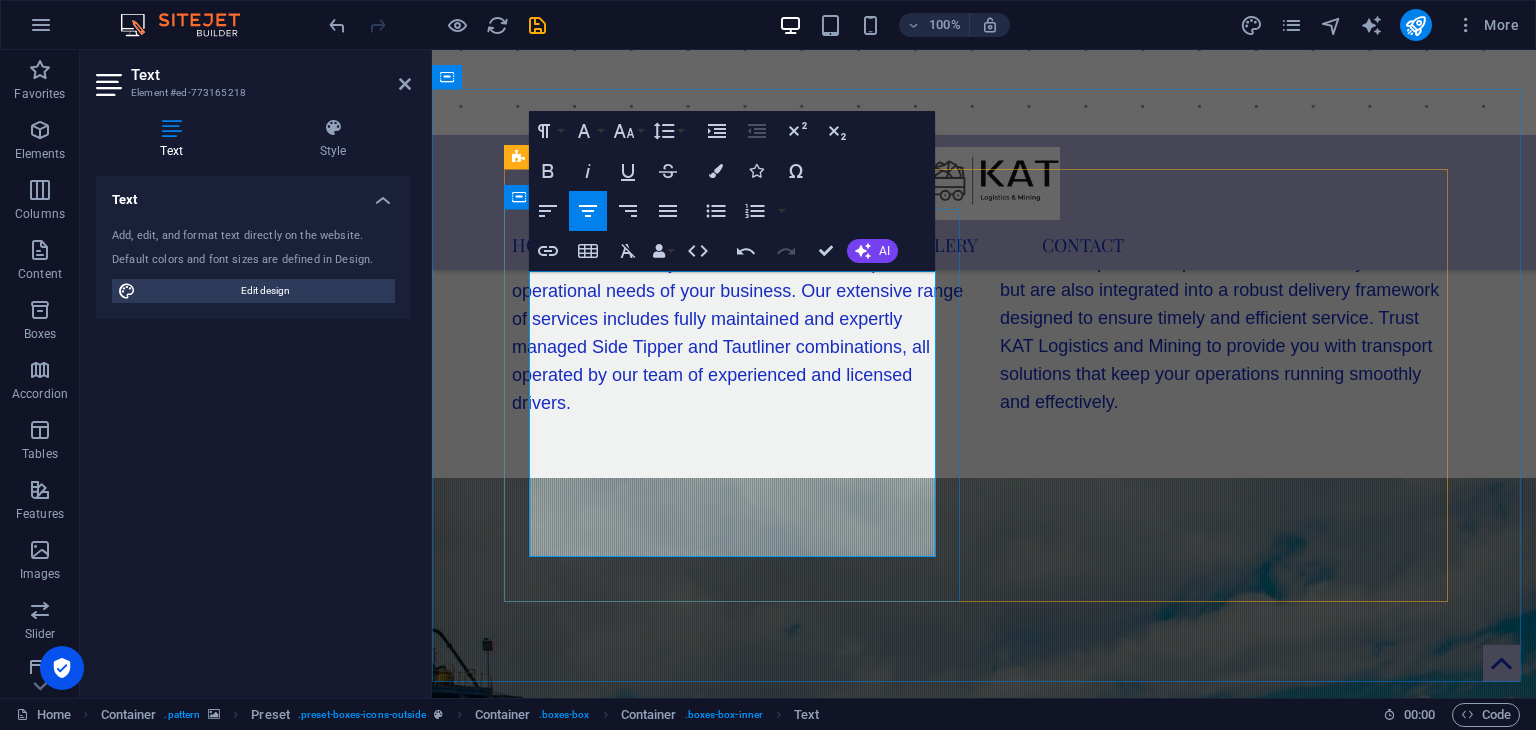 type 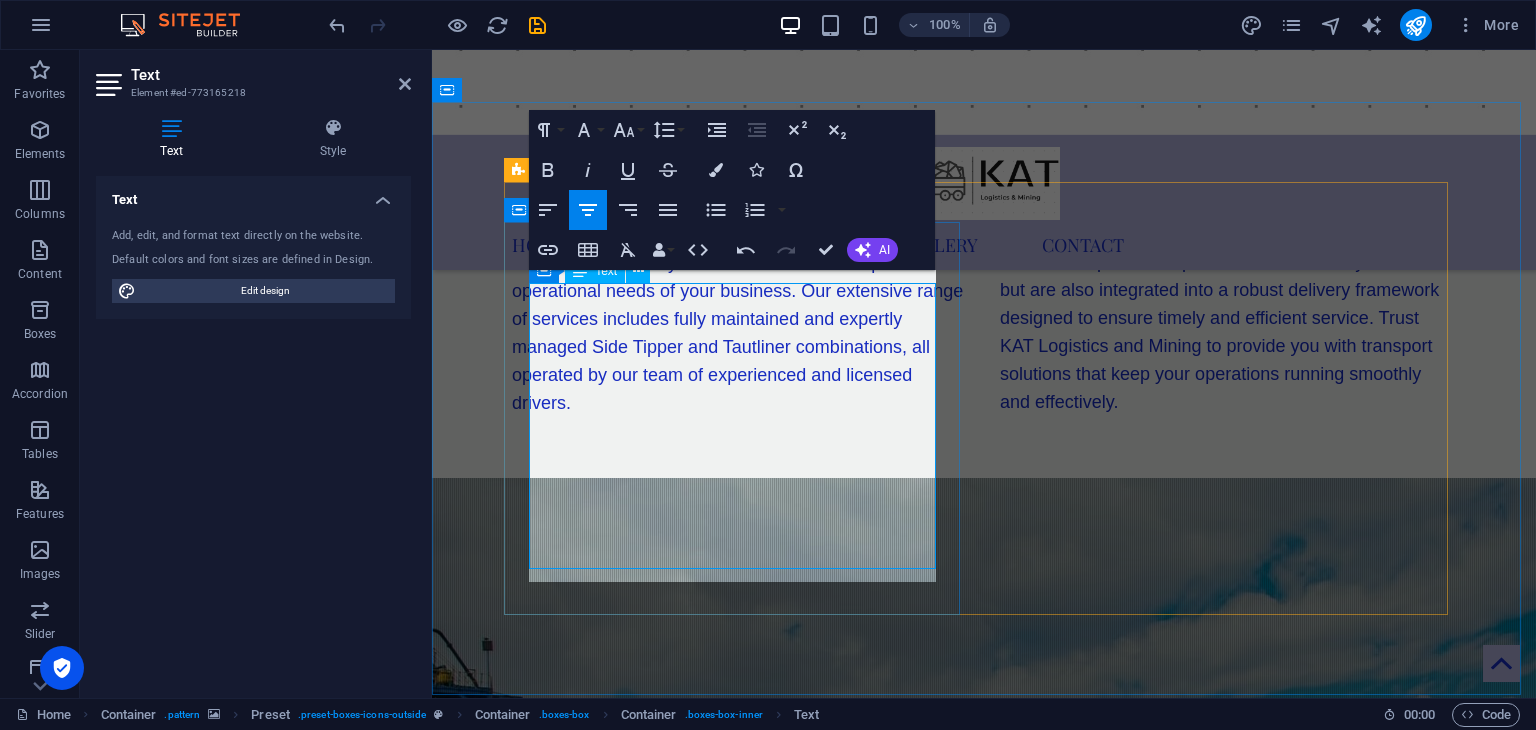 scroll, scrollTop: 2034, scrollLeft: 0, axis: vertical 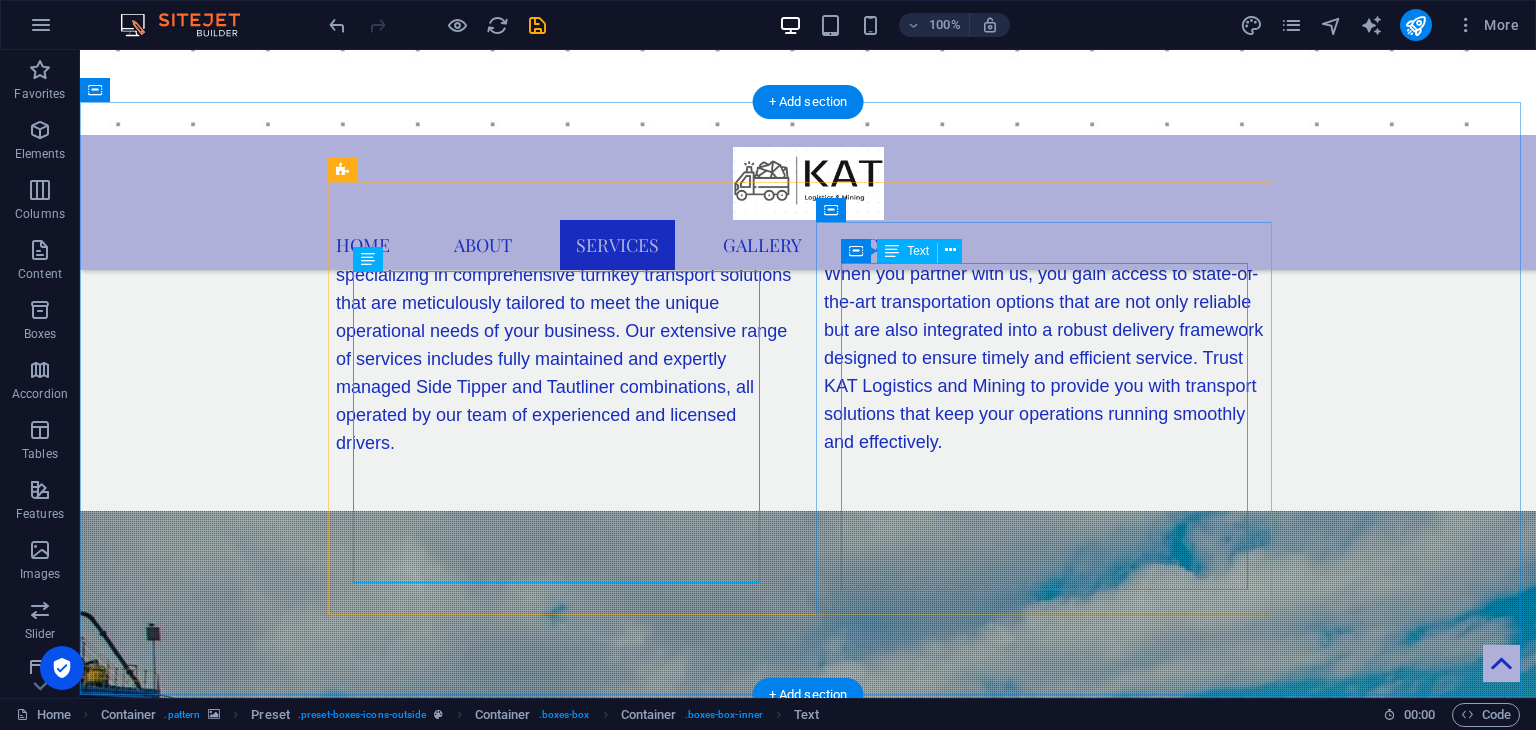 click on "We proudly provide a comprehensive range of rental options for mining machinery and plants, tailored to meet the diverse needs of our clients. In addition to this, we also offer trucks specifically designed for contractors, which come equipped with a professional driver for your convenience. Furthermore, our services include reliable roadside assistance to ensure your operations run smoothly and without interruptions throughout [GEOGRAPHIC_DATA]. Whether you're involved in a large-scale mining project or require transportation solutions for a construction site, we have you covered with our dependable rental services." at bounding box center (808, 1673) 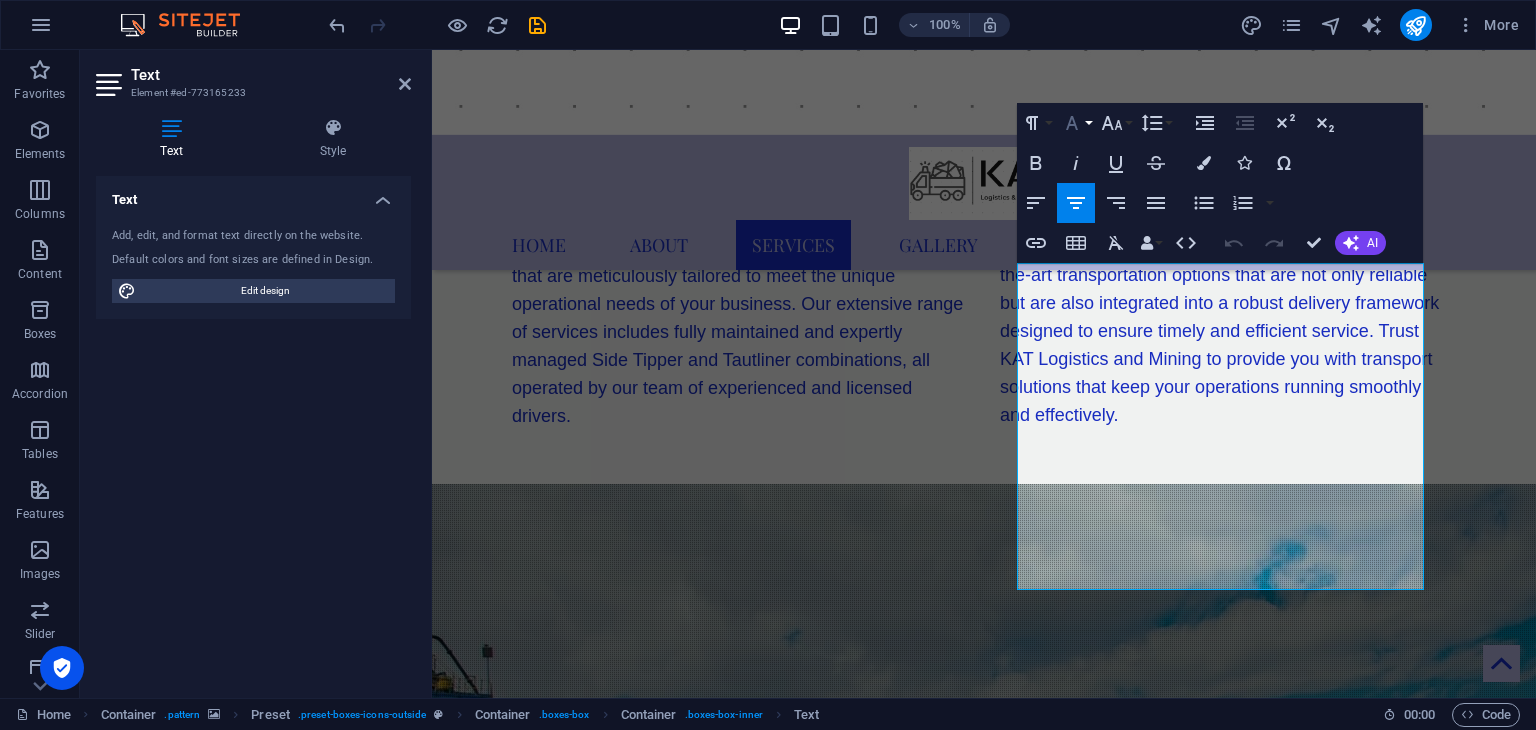 click on "Font Family" at bounding box center [1076, 123] 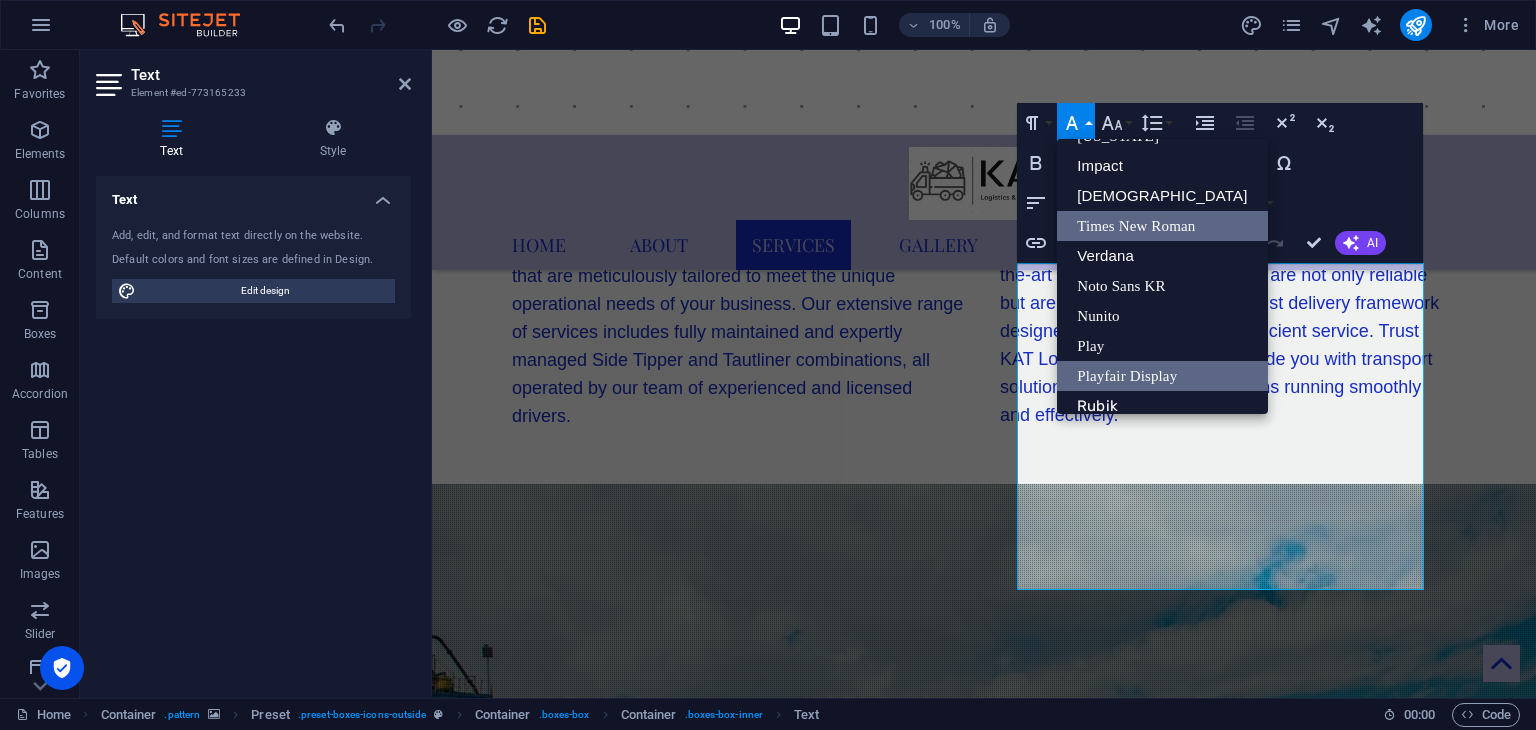scroll, scrollTop: 0, scrollLeft: 0, axis: both 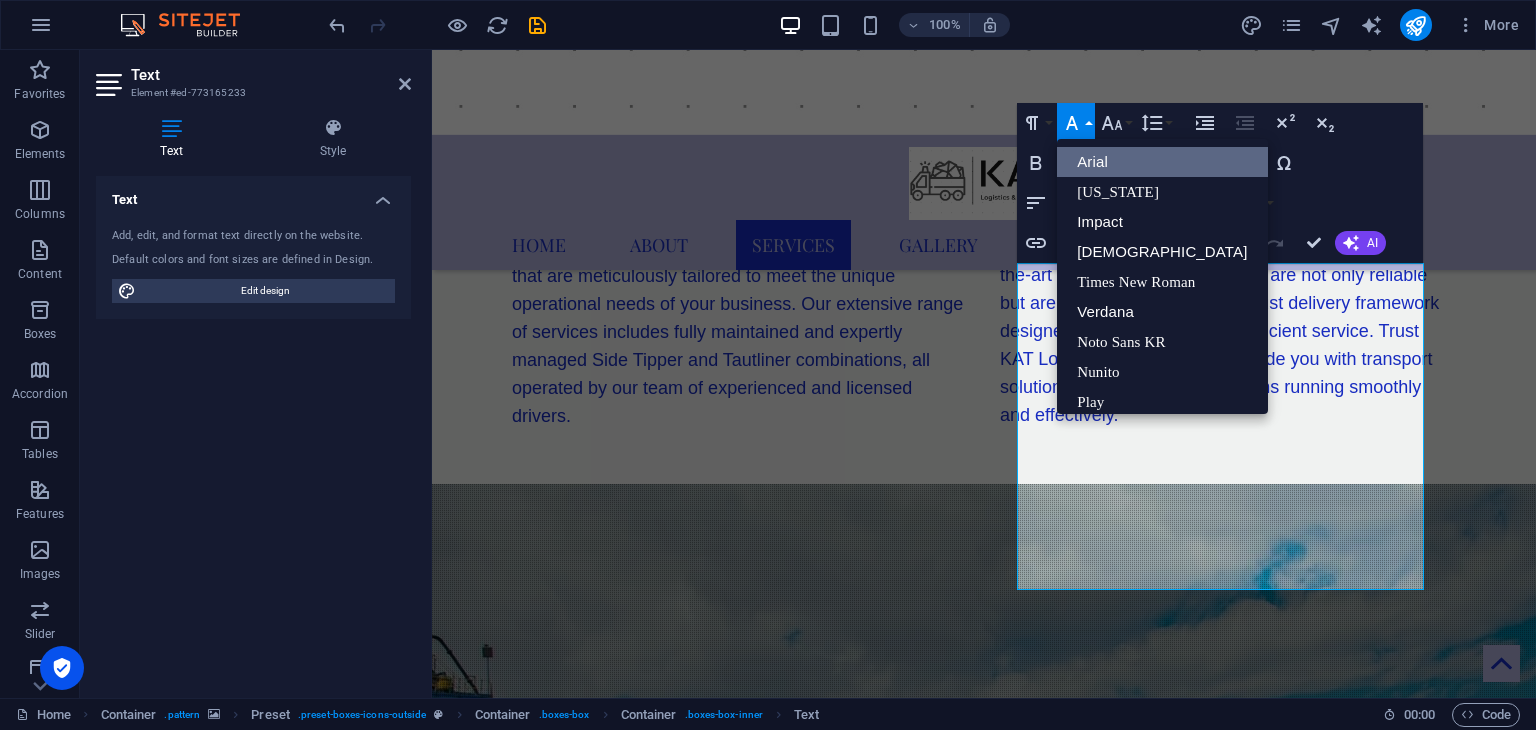 click on "Arial" at bounding box center [1162, 162] 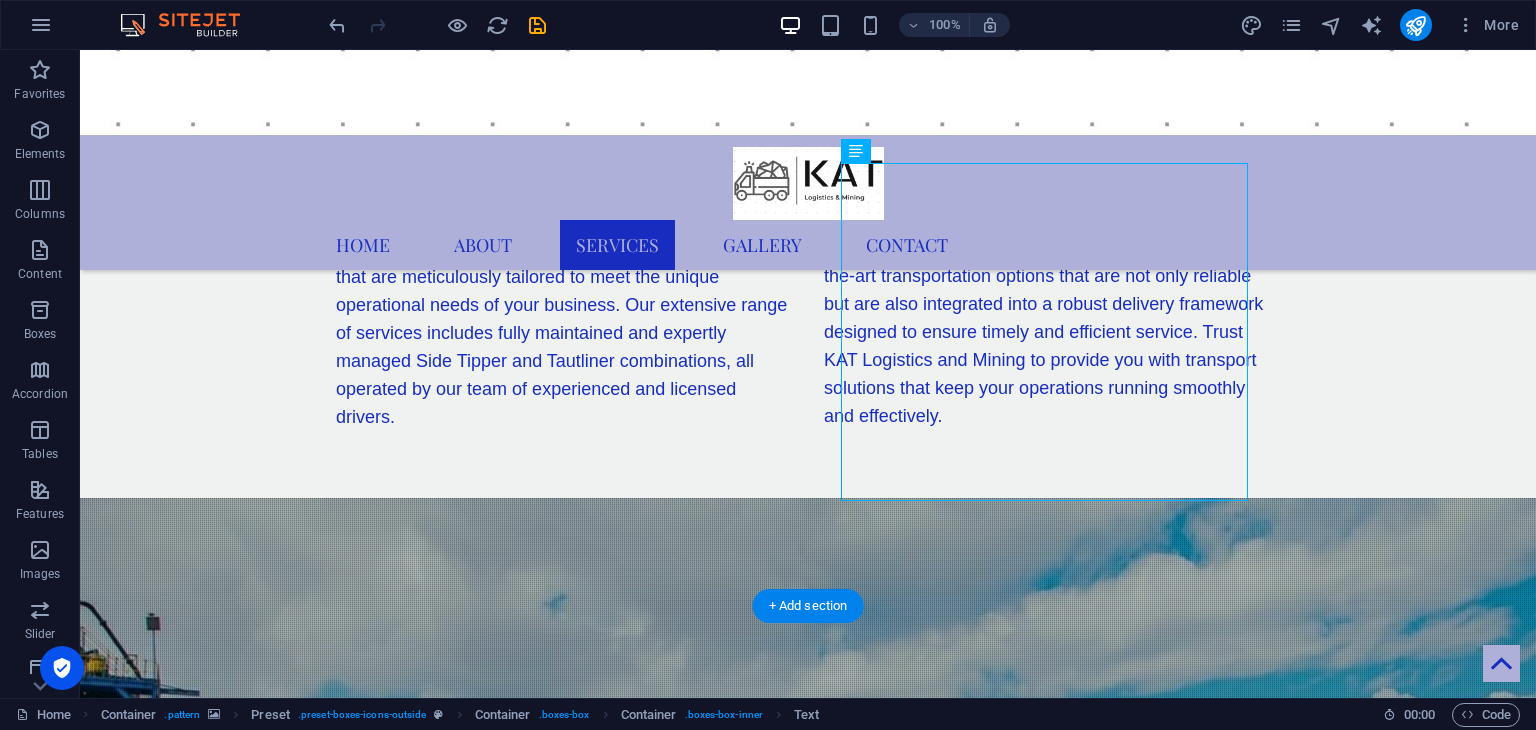 scroll, scrollTop: 1895, scrollLeft: 0, axis: vertical 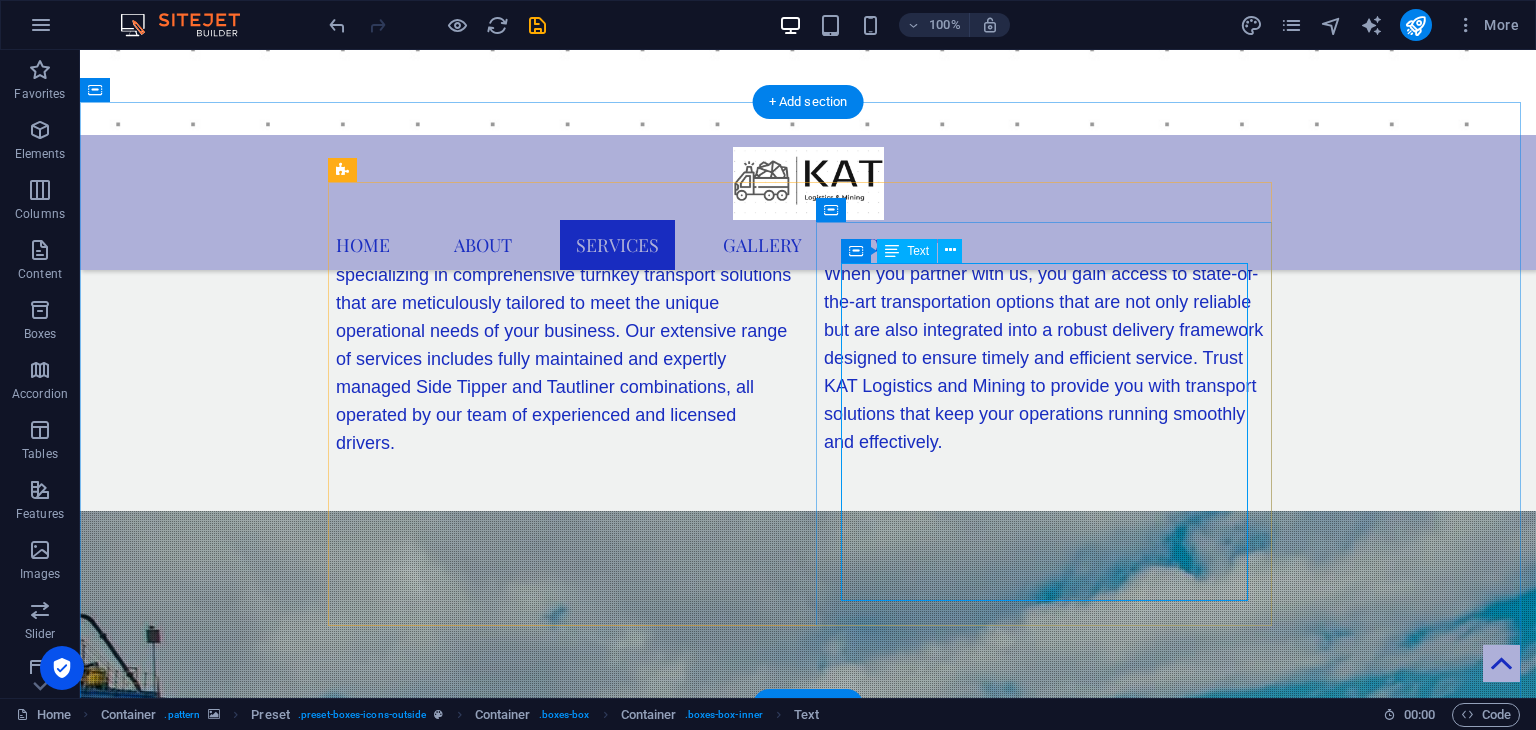 click on "We proudly provide a comprehensive range of rental options for mining machinery and plants, tailored to meet the diverse needs of our clients. In addition to this, we also offer trucks specifically designed for contractors, which come equipped with a professional driver for your convenience. Furthermore, our services include reliable roadside assistance to ensure your operations run smoothly and without interruptions throughout [GEOGRAPHIC_DATA]. Whether you're involved in a large-scale mining project or require transportation solutions for a construction site, we have you covered with our dependable rental services." at bounding box center [808, 1681] 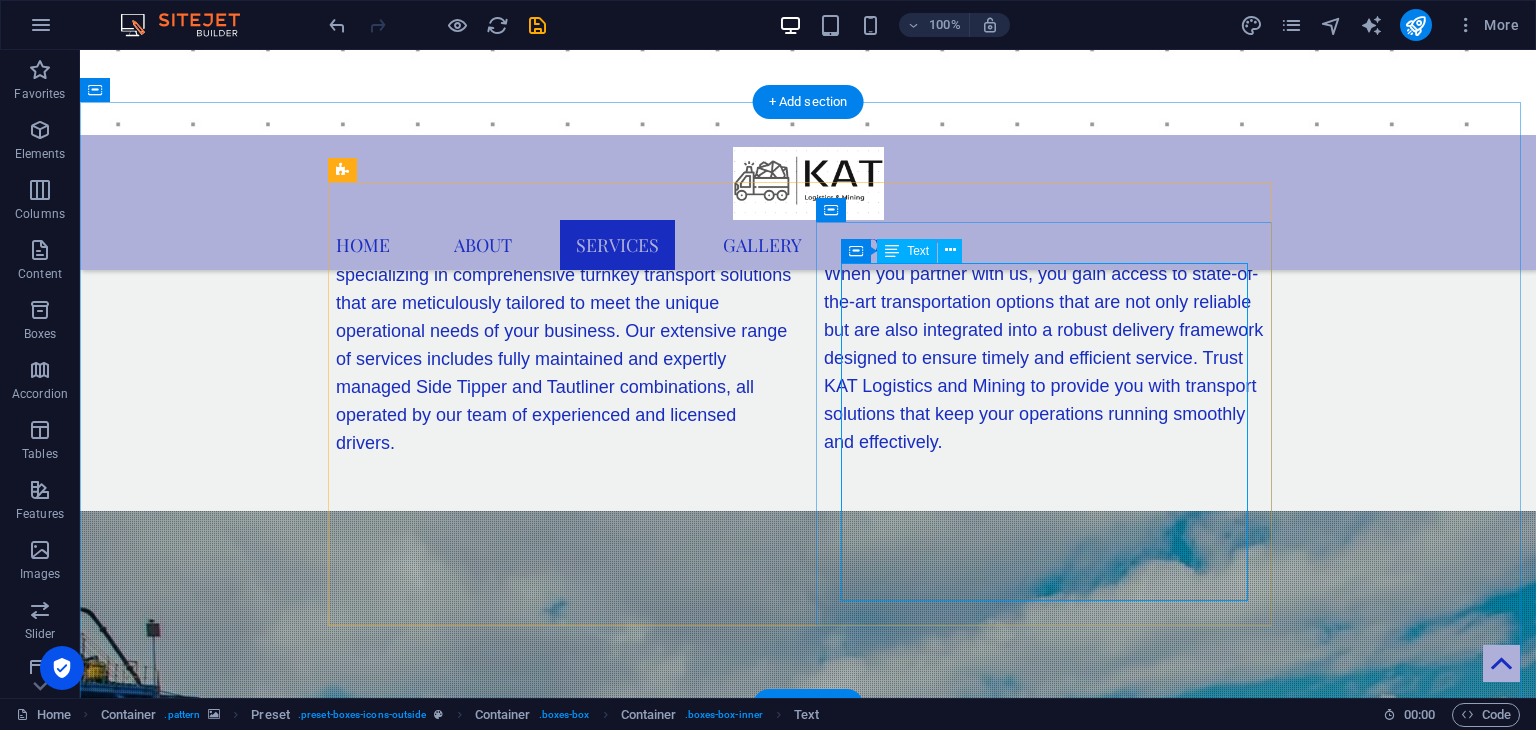 scroll, scrollTop: 2034, scrollLeft: 0, axis: vertical 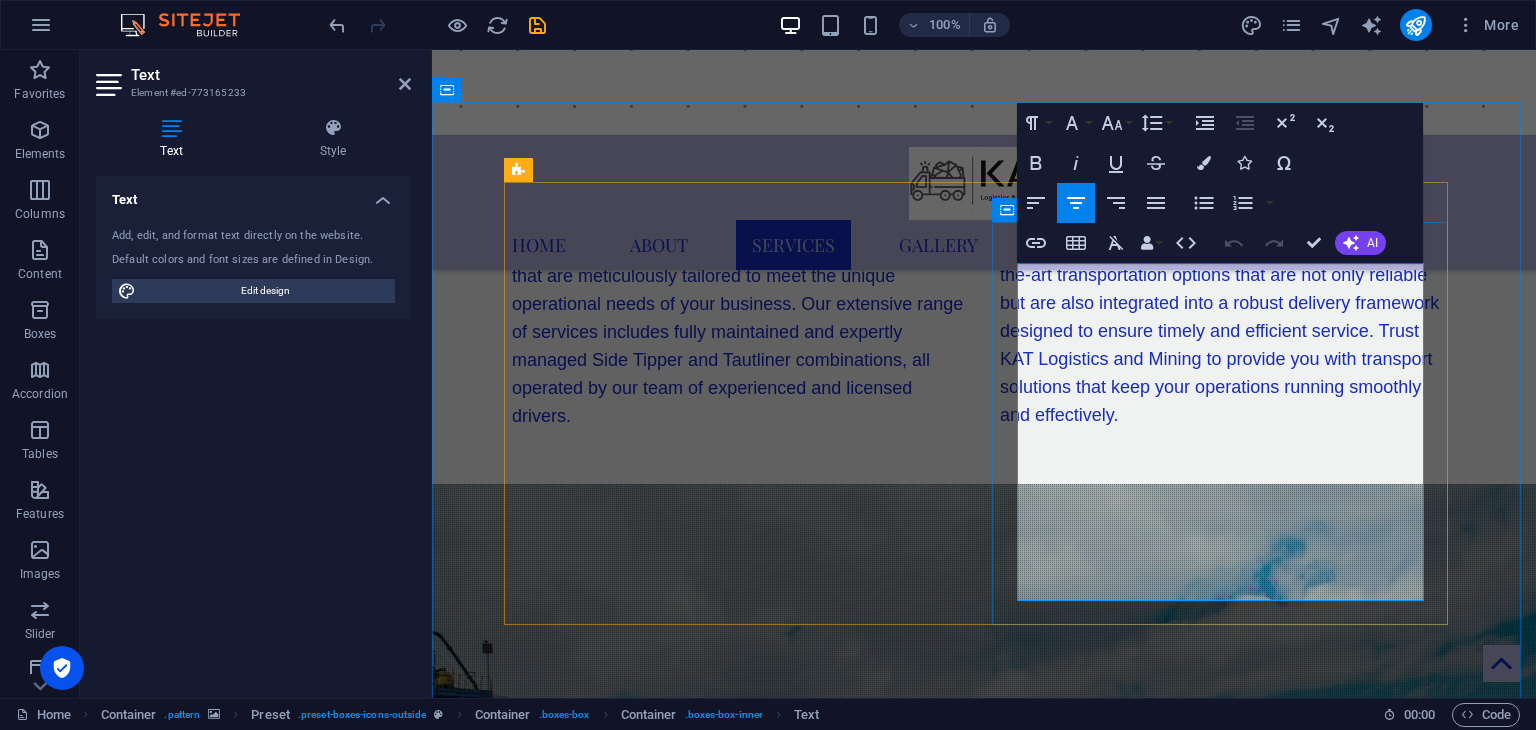 drag, startPoint x: 1027, startPoint y: 306, endPoint x: 1397, endPoint y: 300, distance: 370.04865 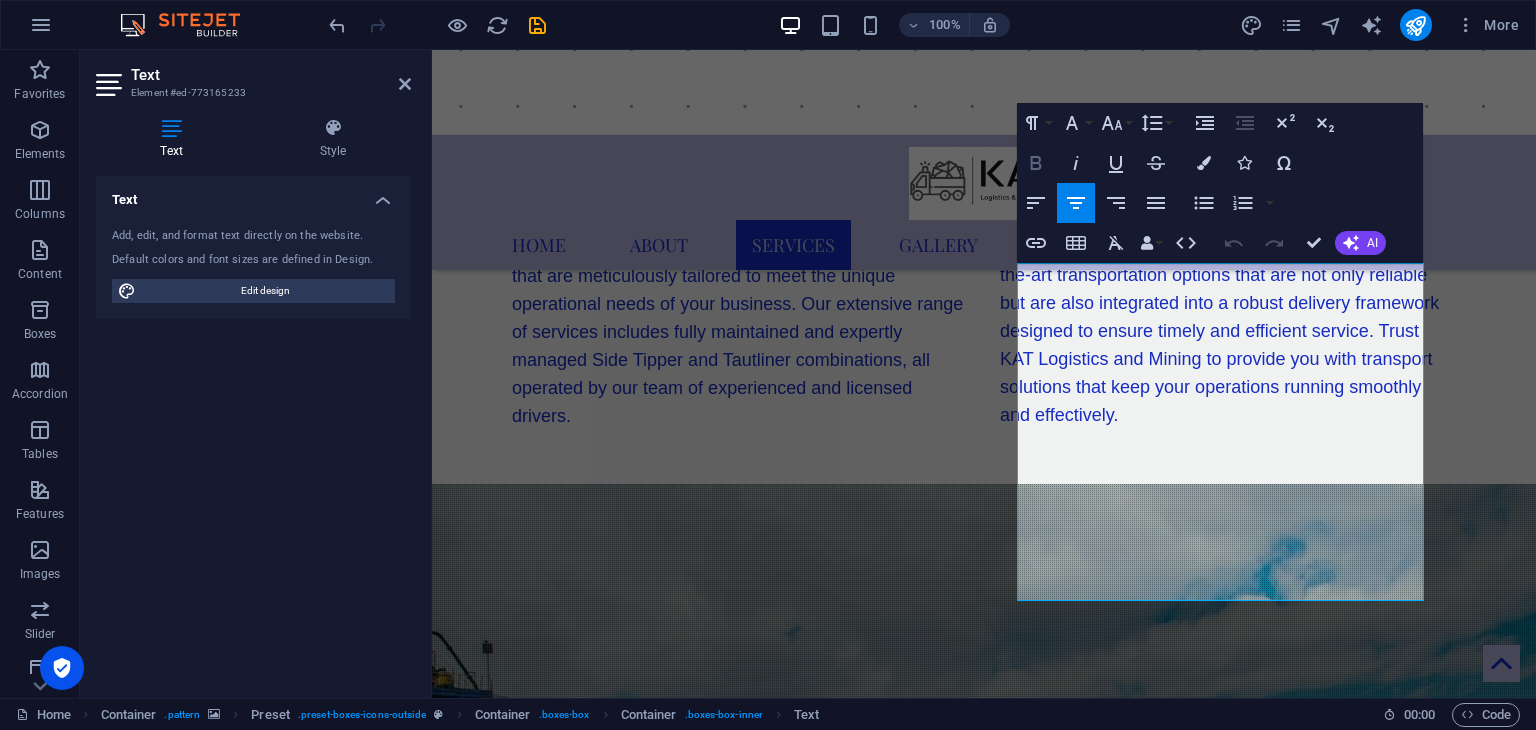 click 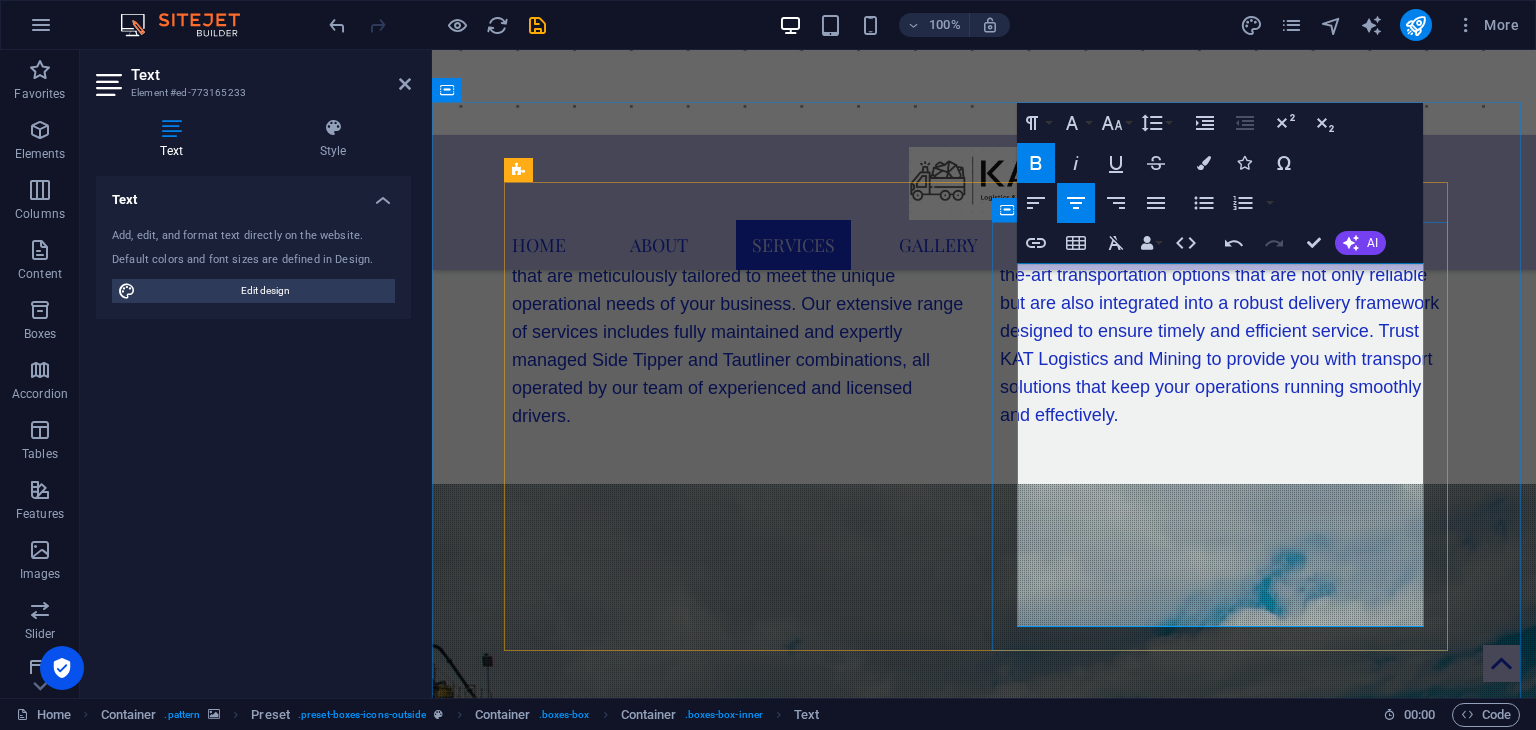 click on "We proudly provide a comprehensive range of  rental options for mining machinery and plants , tailored to meet the diverse needs of our clients. In addition to this, we also offer trucks specifically designed for contractors, which come equipped with a professional driver for your convenience. Furthermore, our services include reliable roadside assistance to ensure your operations run smoothly and without interruptions throughout [GEOGRAPHIC_DATA]. Whether you're involved in a large-scale mining project or require transportation solutions for a construction site, we have you covered with our dependable rental services." at bounding box center [984, 1667] 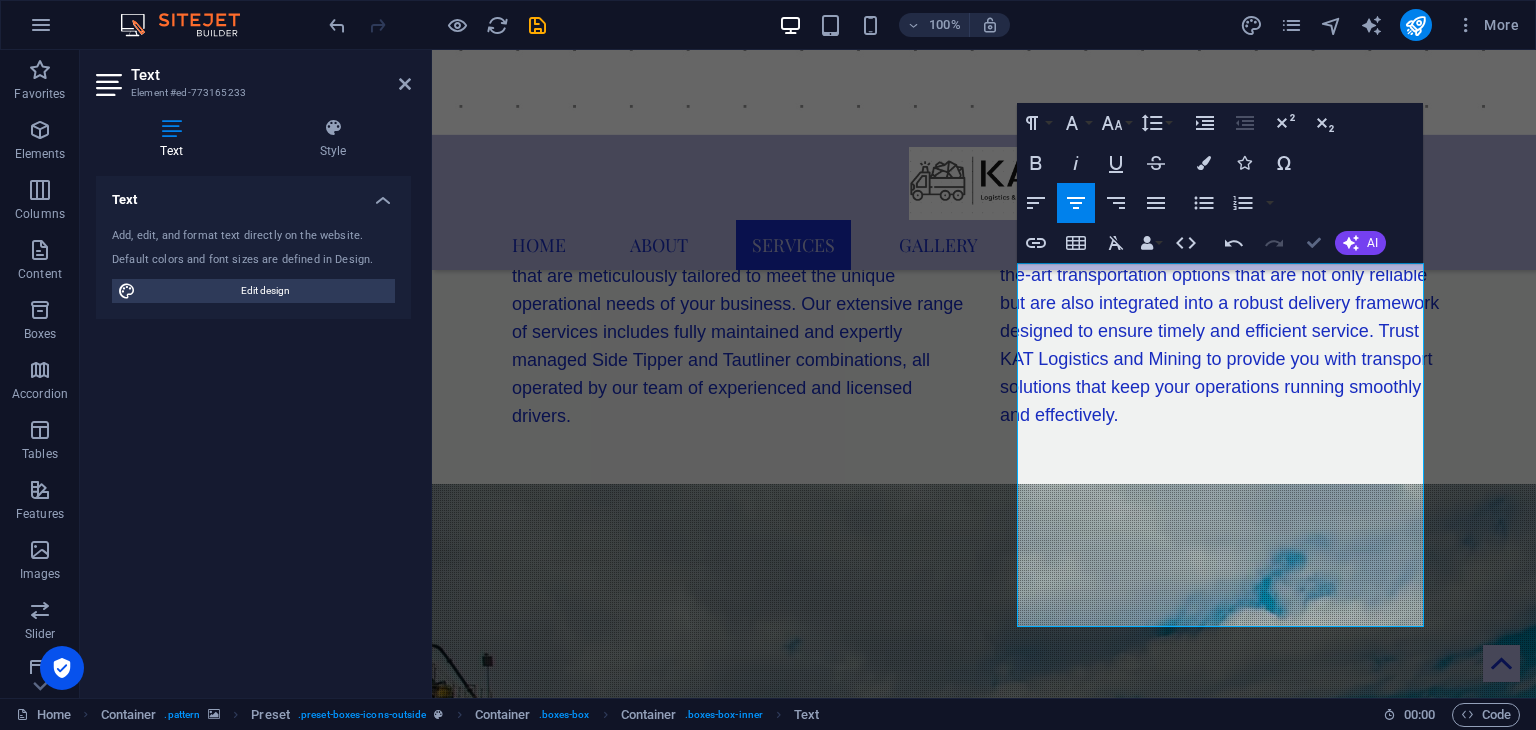 scroll, scrollTop: 1895, scrollLeft: 0, axis: vertical 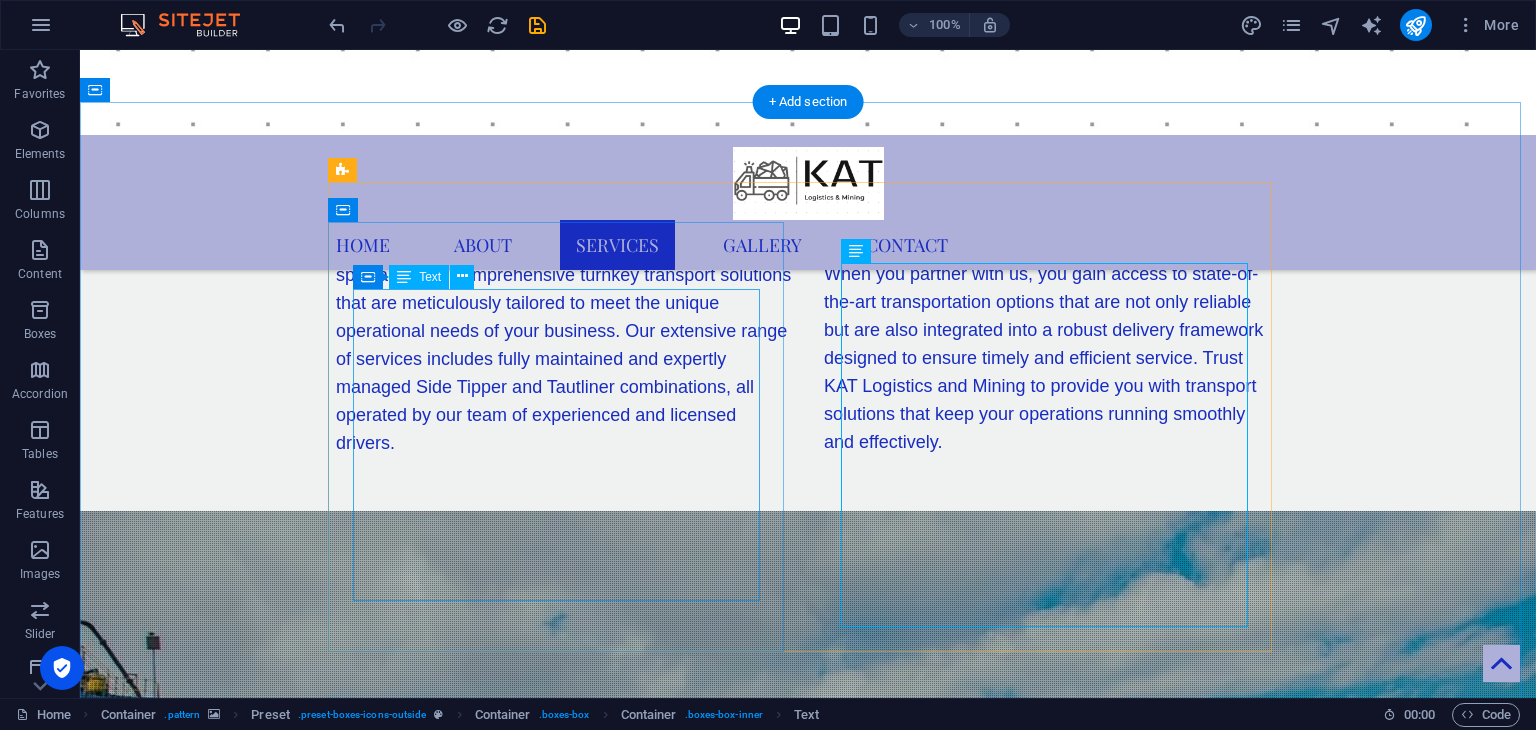 click on "At our company, we specialize in the efficient transportation of coal, chrome and manganese specifically for the mining industry. Our expertise extends beyond just these vital resources; we also provide tailored logistical solutions designed to meet a variety of needs across different sectors. With a commitment to exceptional service, we ensure that our clients receive the support they require, no matter the specific logistical challenges they face. Whether you are looking for reliable transportation options or custom logistics strategies, we are here to help." at bounding box center (808, 1415) 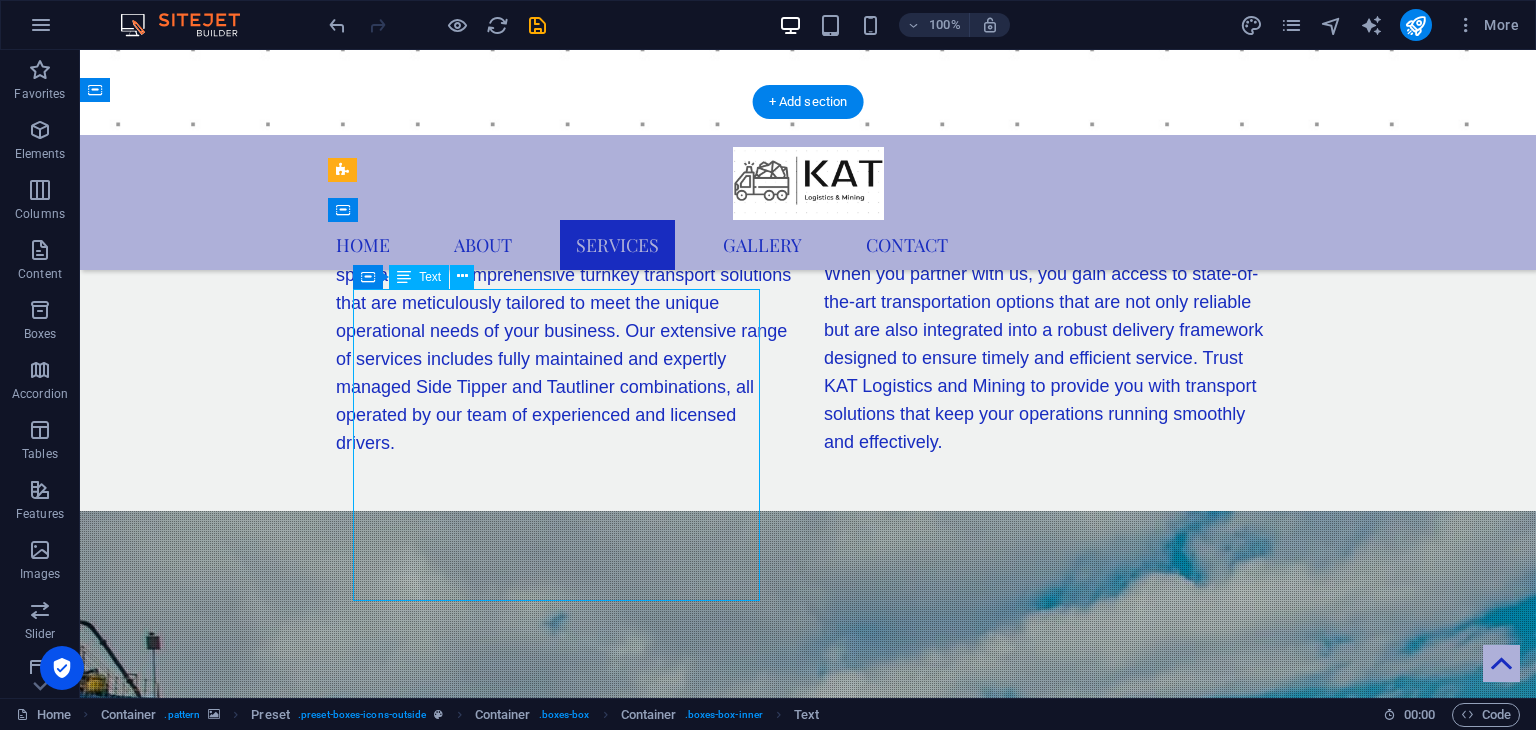 click on "At our company, we specialize in the efficient transportation of coal, chrome and manganese specifically for the mining industry. Our expertise extends beyond just these vital resources; we also provide tailored logistical solutions designed to meet a variety of needs across different sectors. With a commitment to exceptional service, we ensure that our clients receive the support they require, no matter the specific logistical challenges they face. Whether you are looking for reliable transportation options or custom logistics strategies, we are here to help." at bounding box center (808, 1415) 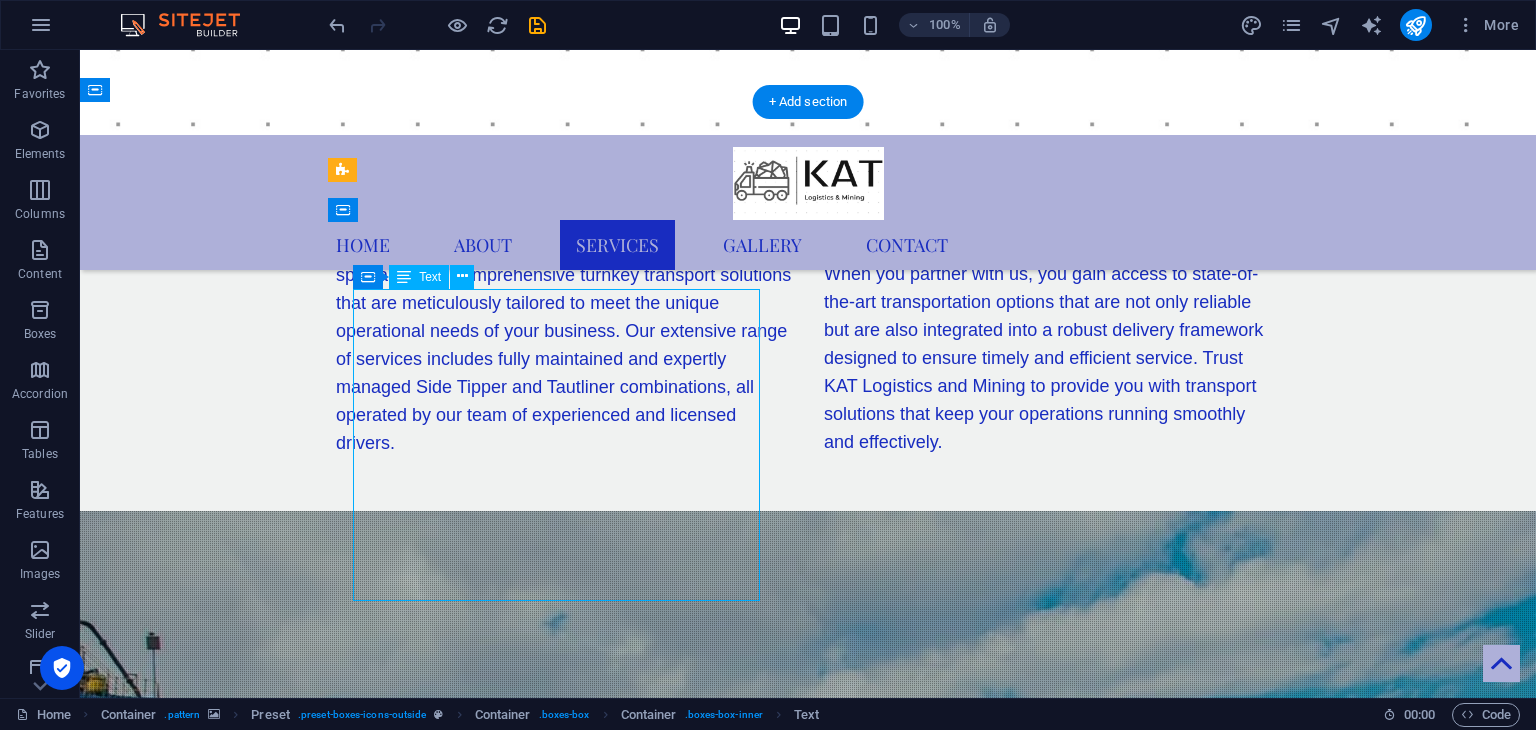 scroll, scrollTop: 2034, scrollLeft: 0, axis: vertical 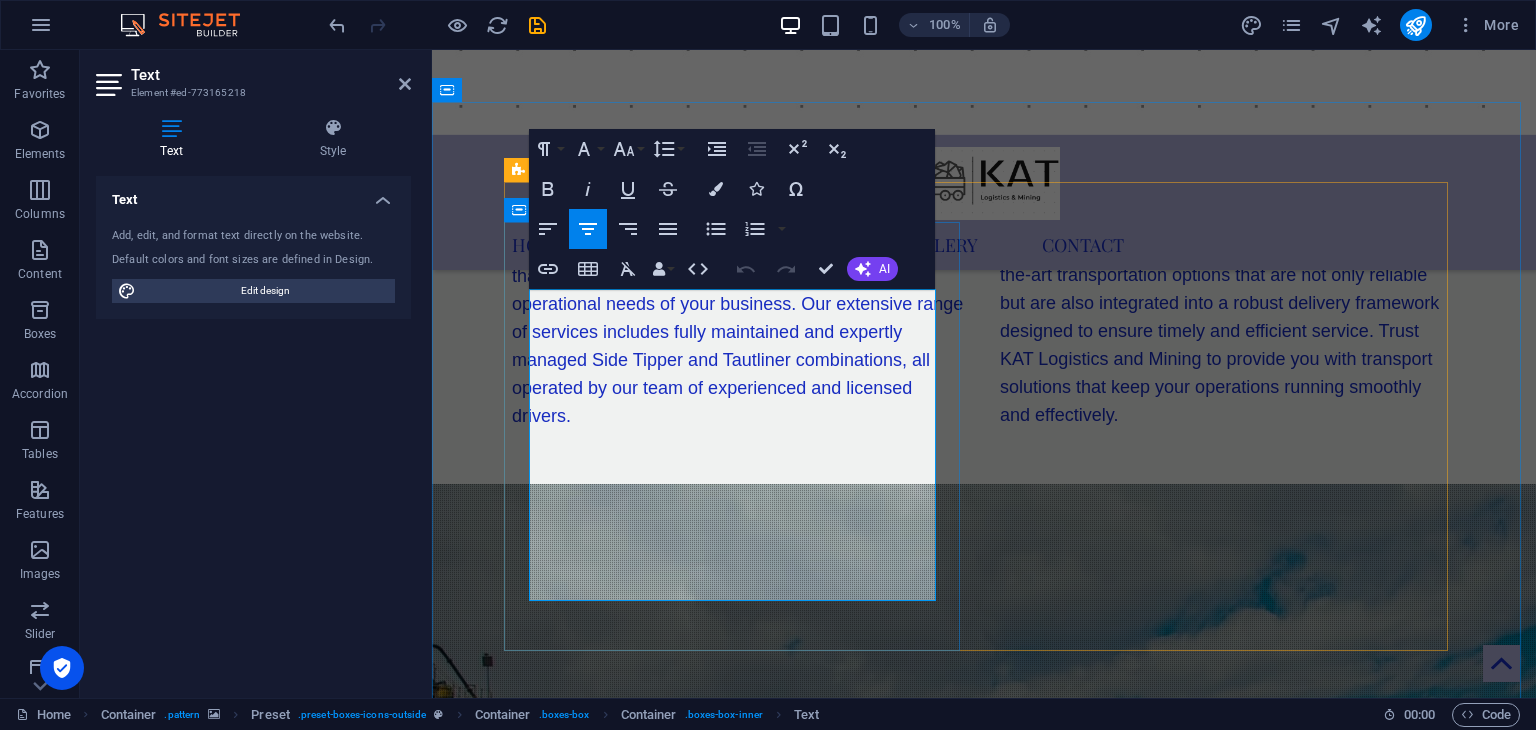 drag, startPoint x: 544, startPoint y: 331, endPoint x: 916, endPoint y: 326, distance: 372.0336 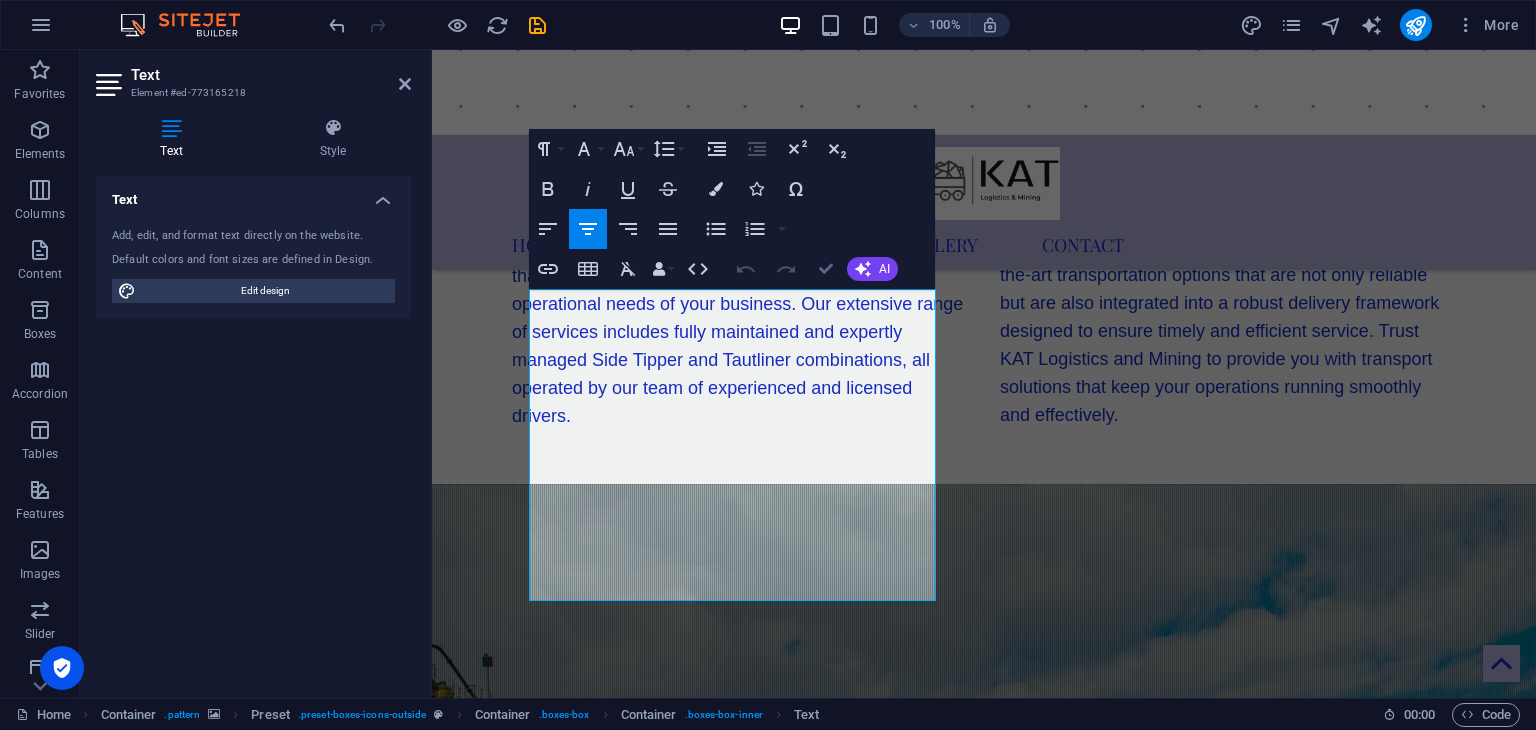 scroll, scrollTop: 1896, scrollLeft: 0, axis: vertical 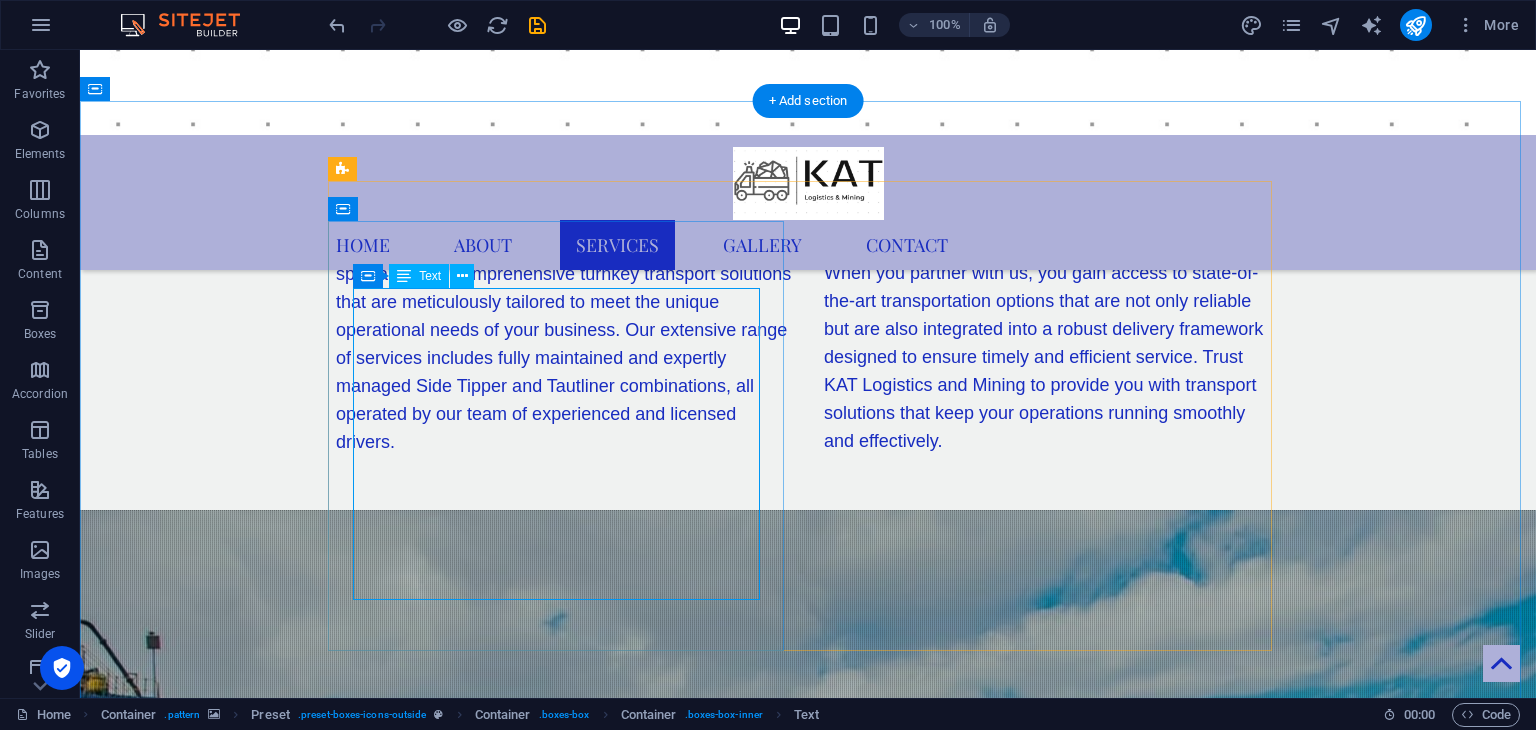 click on "At our company, we specialize in the efficient transportation of coal, chrome and manganese specifically for the mining industry. Our expertise extends beyond just these vital resources; we also provide tailored logistical solutions designed to meet a variety of needs across different sectors. With a commitment to exceptional service, we ensure that our clients receive the support they require, no matter the specific logistical challenges they face. Whether you are looking for reliable transportation options or custom logistics strategies, we are here to help." at bounding box center (808, 1414) 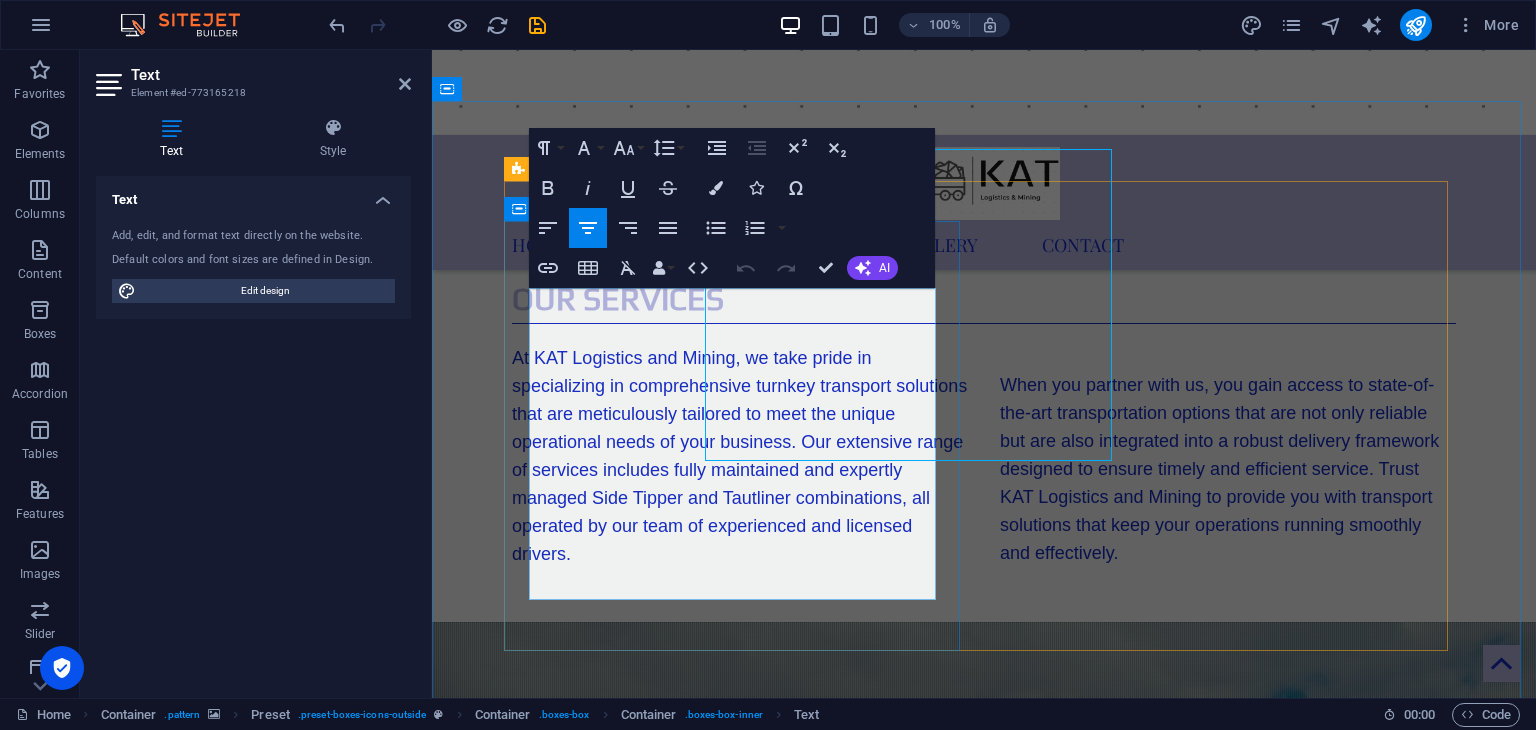 scroll, scrollTop: 2035, scrollLeft: 0, axis: vertical 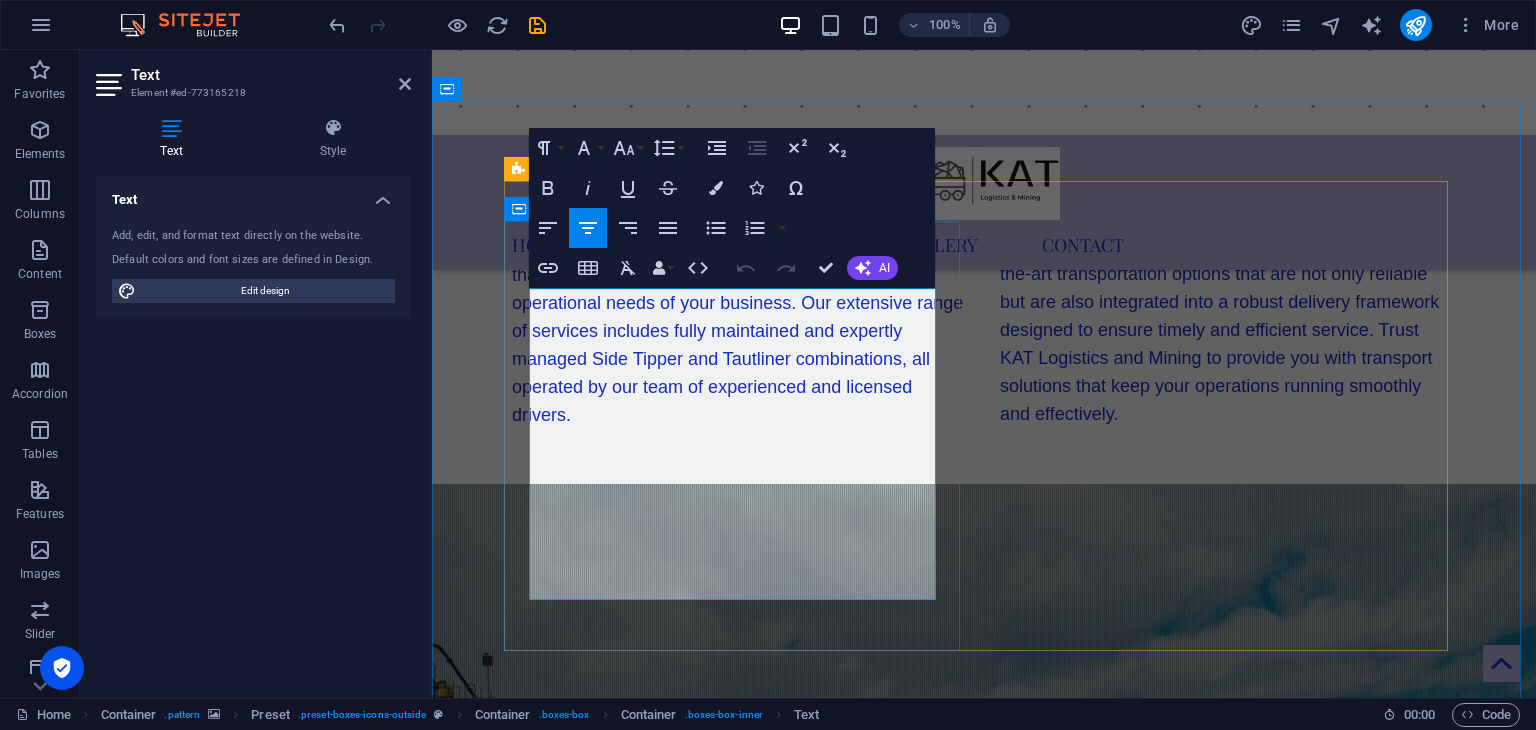 drag, startPoint x: 545, startPoint y: 323, endPoint x: 913, endPoint y: 319, distance: 368.02173 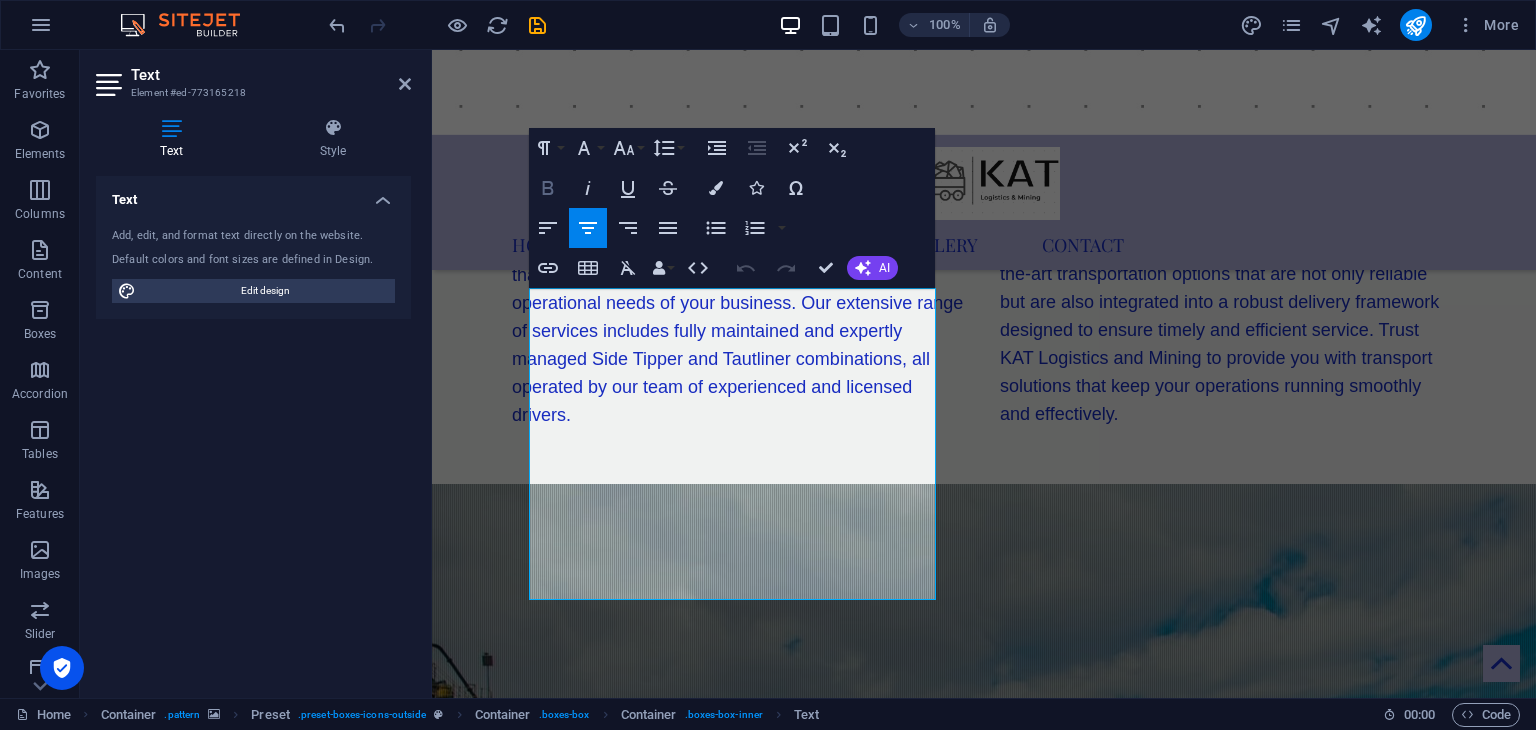 click 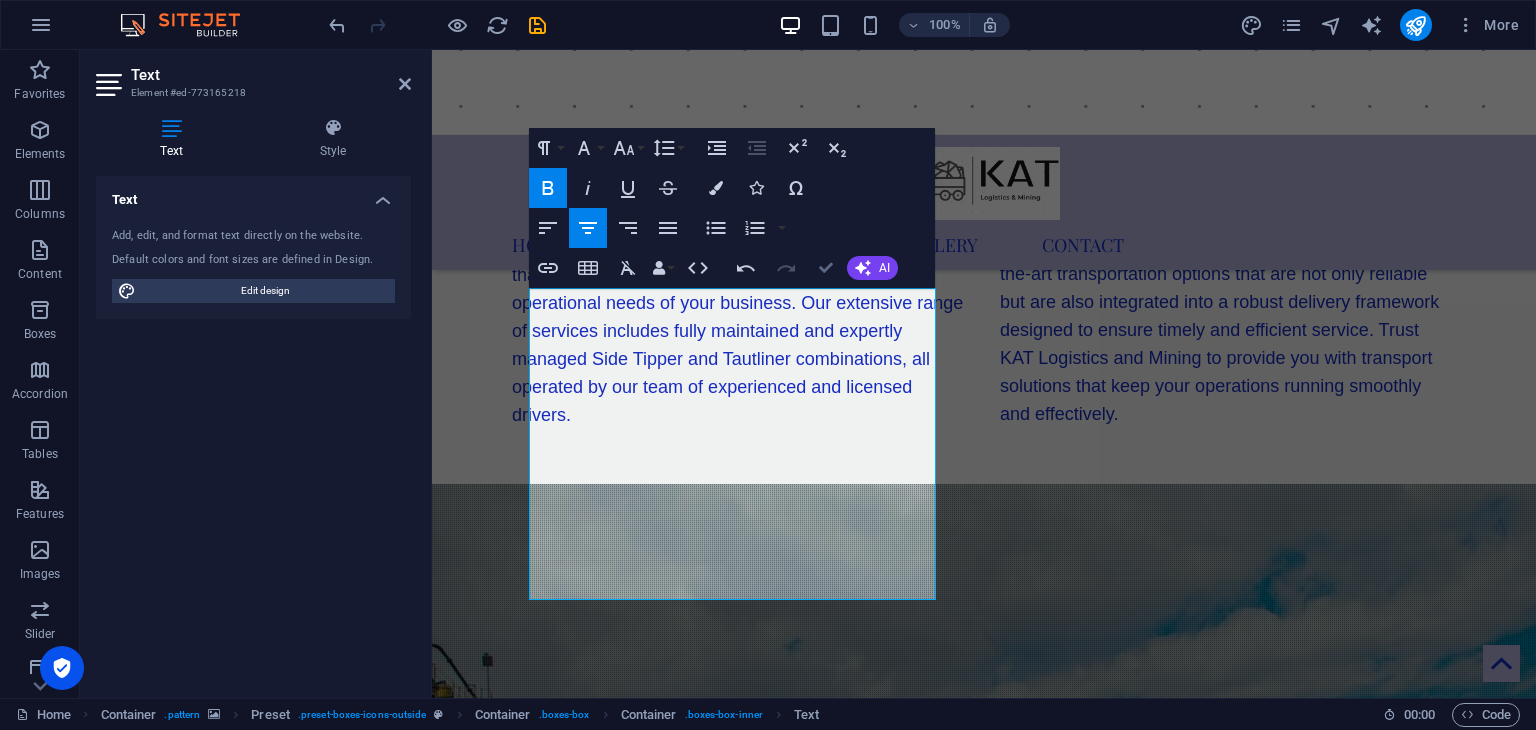 scroll, scrollTop: 1896, scrollLeft: 0, axis: vertical 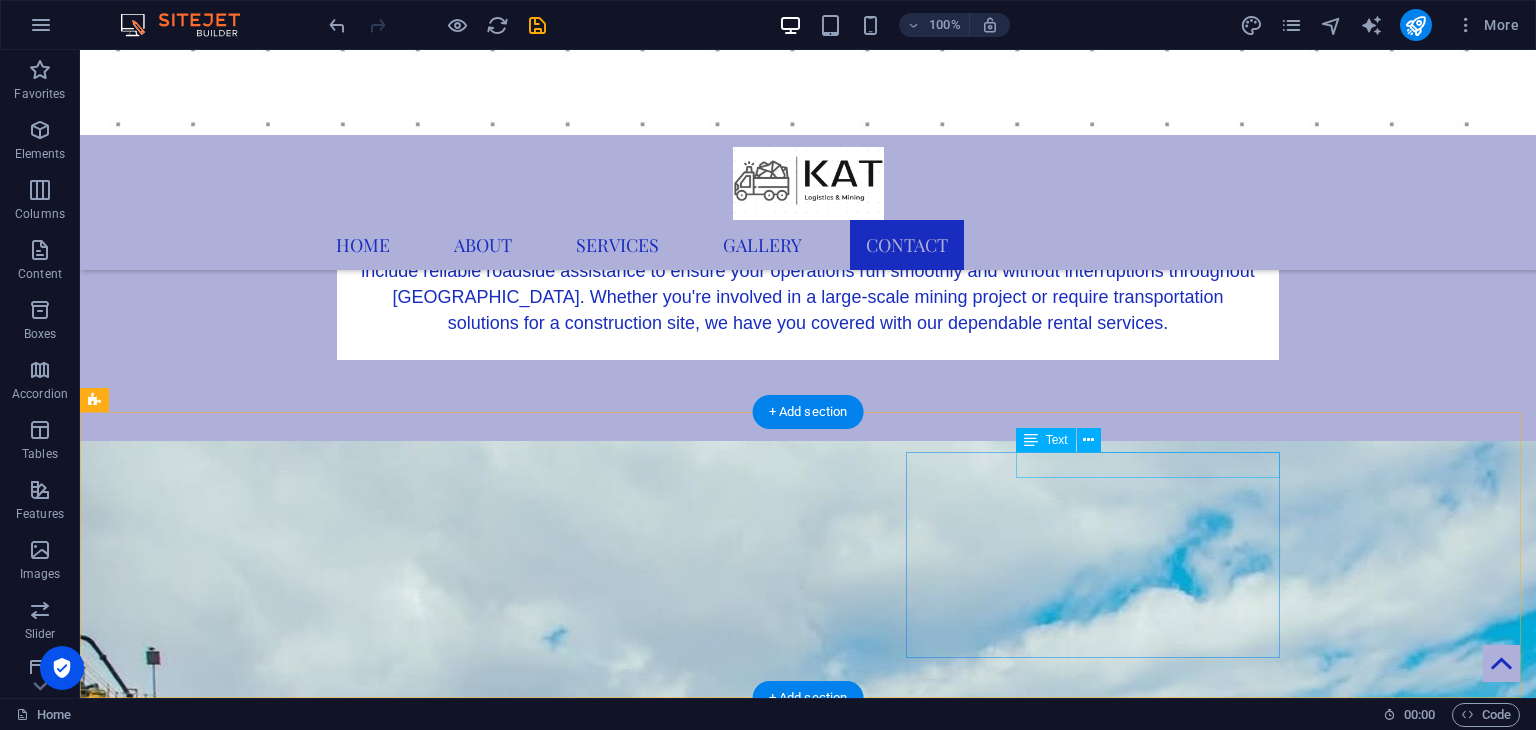 click on "KAT Logistics and Mining 2025" at bounding box center (808, 3435) 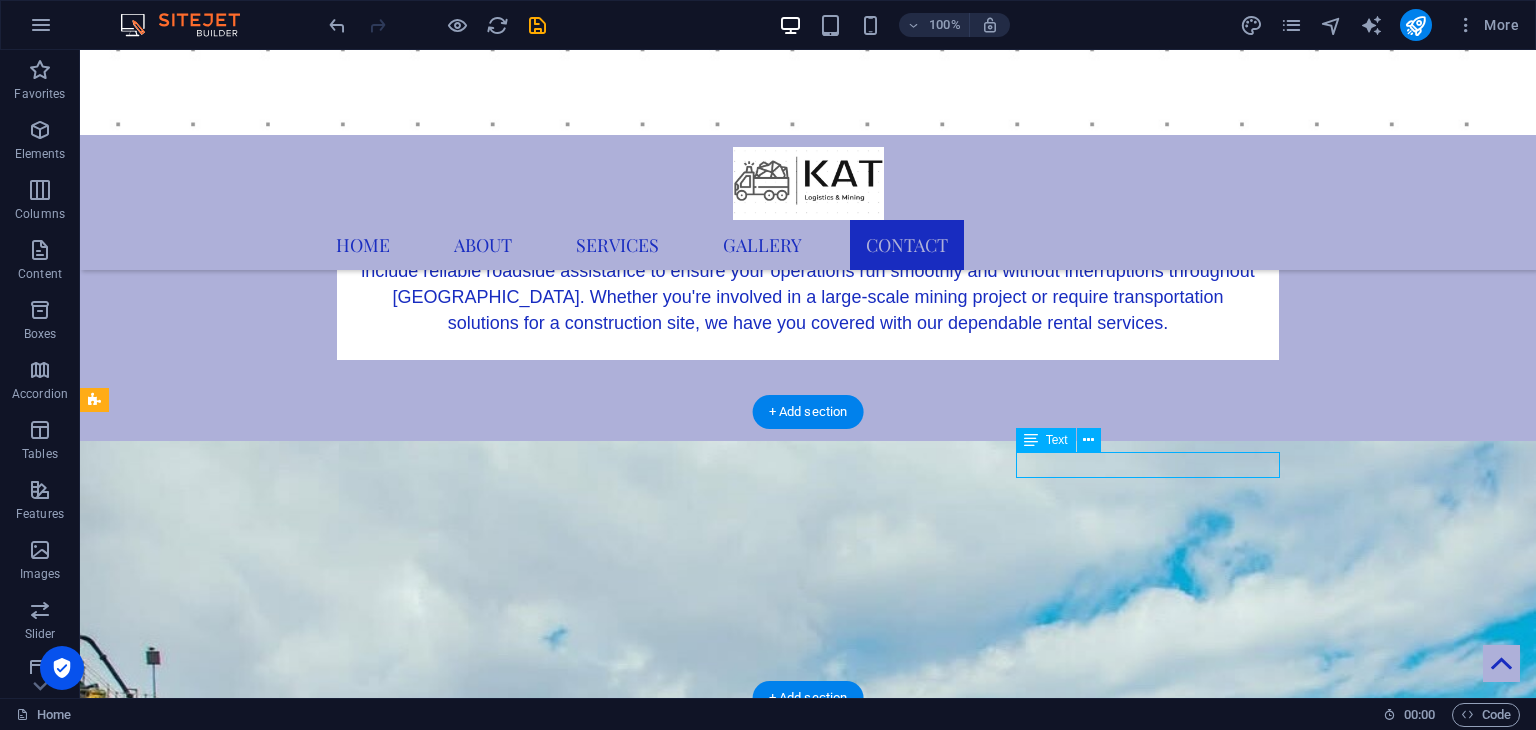 click on "KAT Logistics and Mining 2025" at bounding box center [808, 3435] 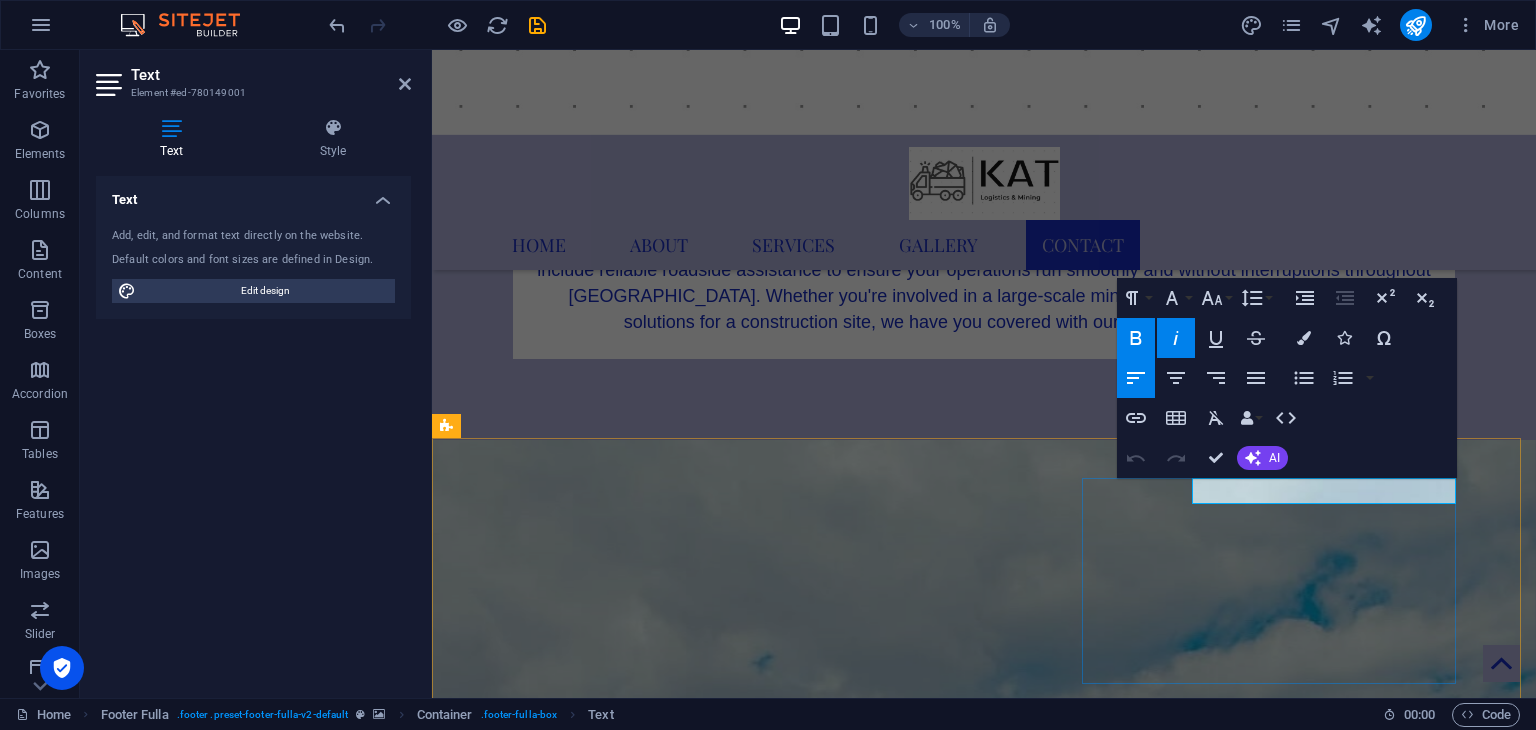 drag, startPoint x: 1455, startPoint y: 492, endPoint x: 1181, endPoint y: 494, distance: 274.0073 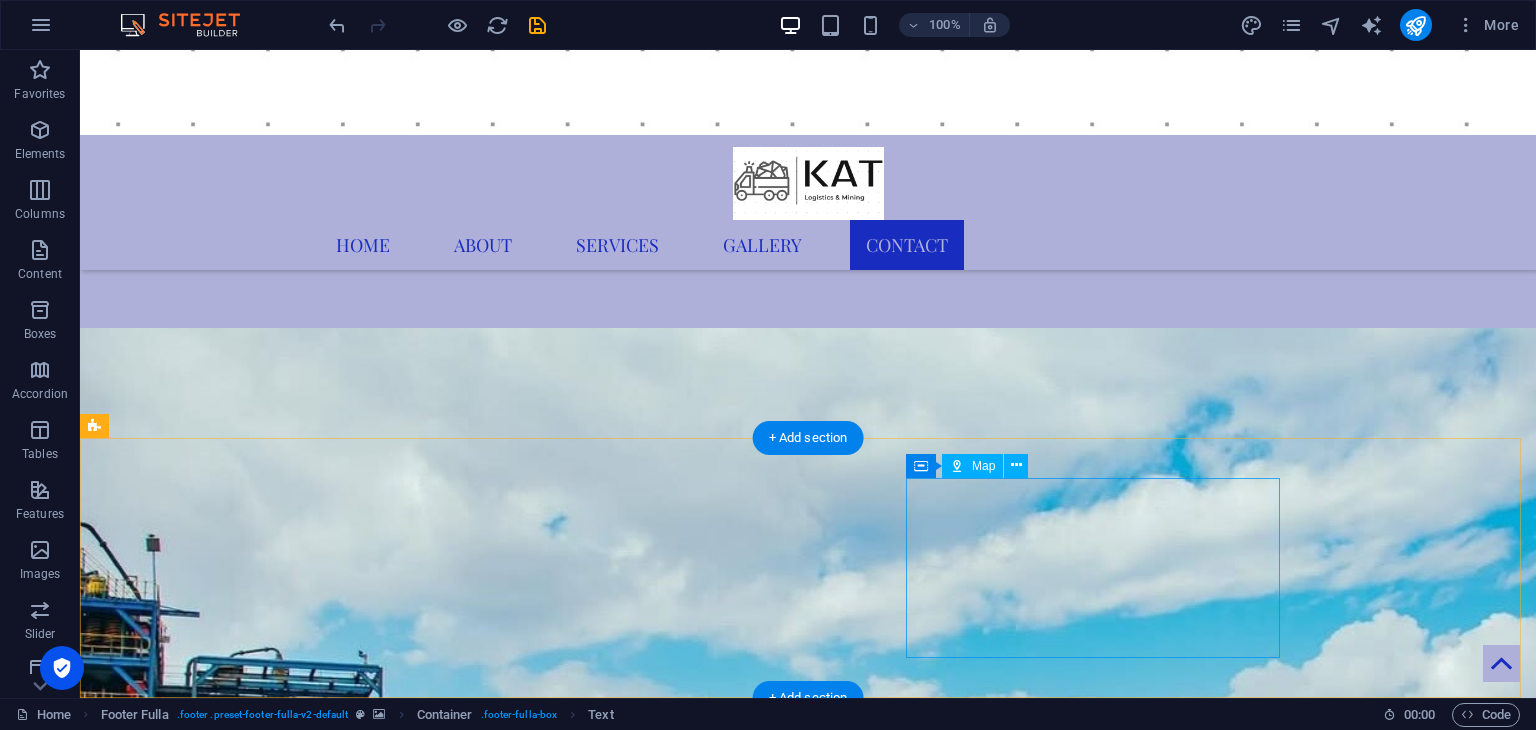 scroll, scrollTop: 3307, scrollLeft: 0, axis: vertical 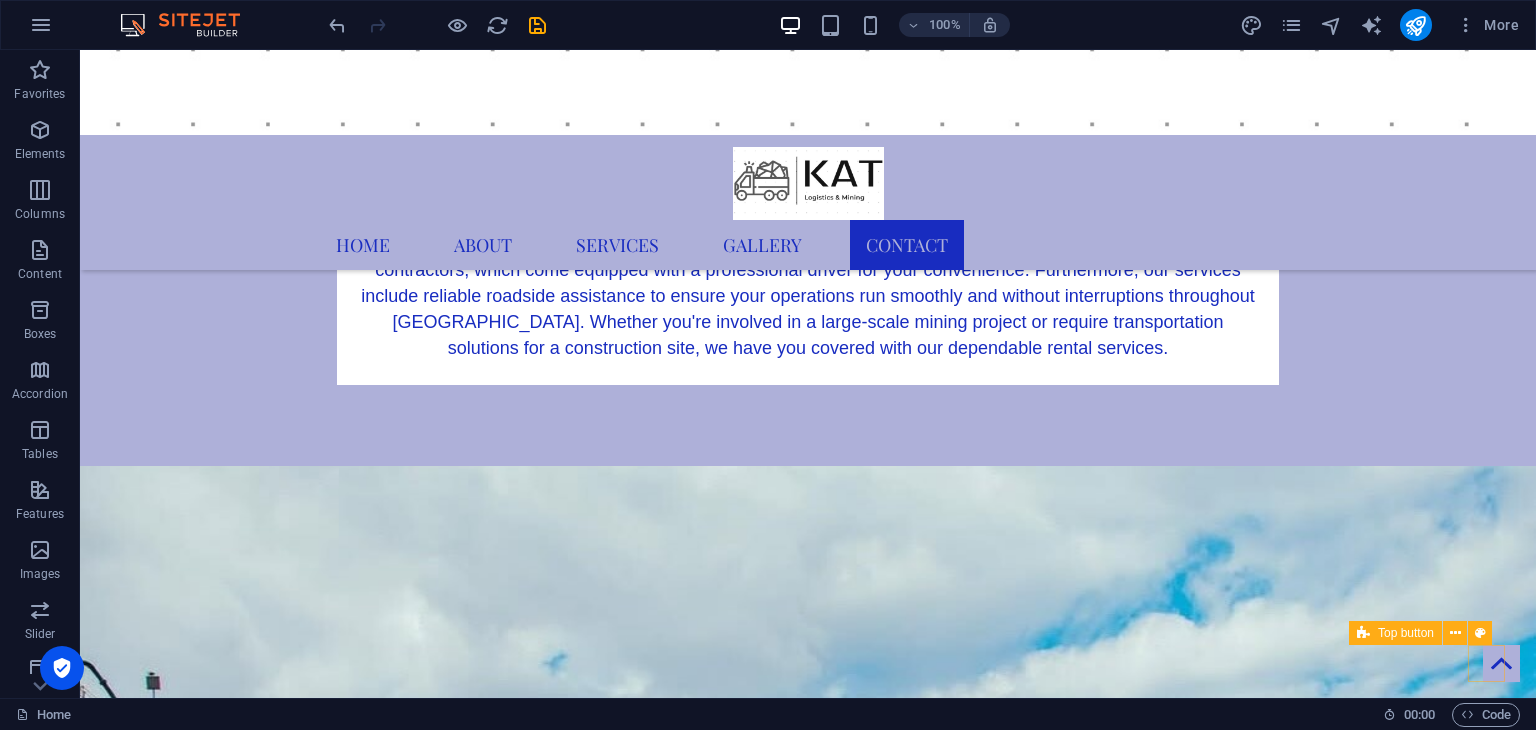 click at bounding box center (1501, 663) 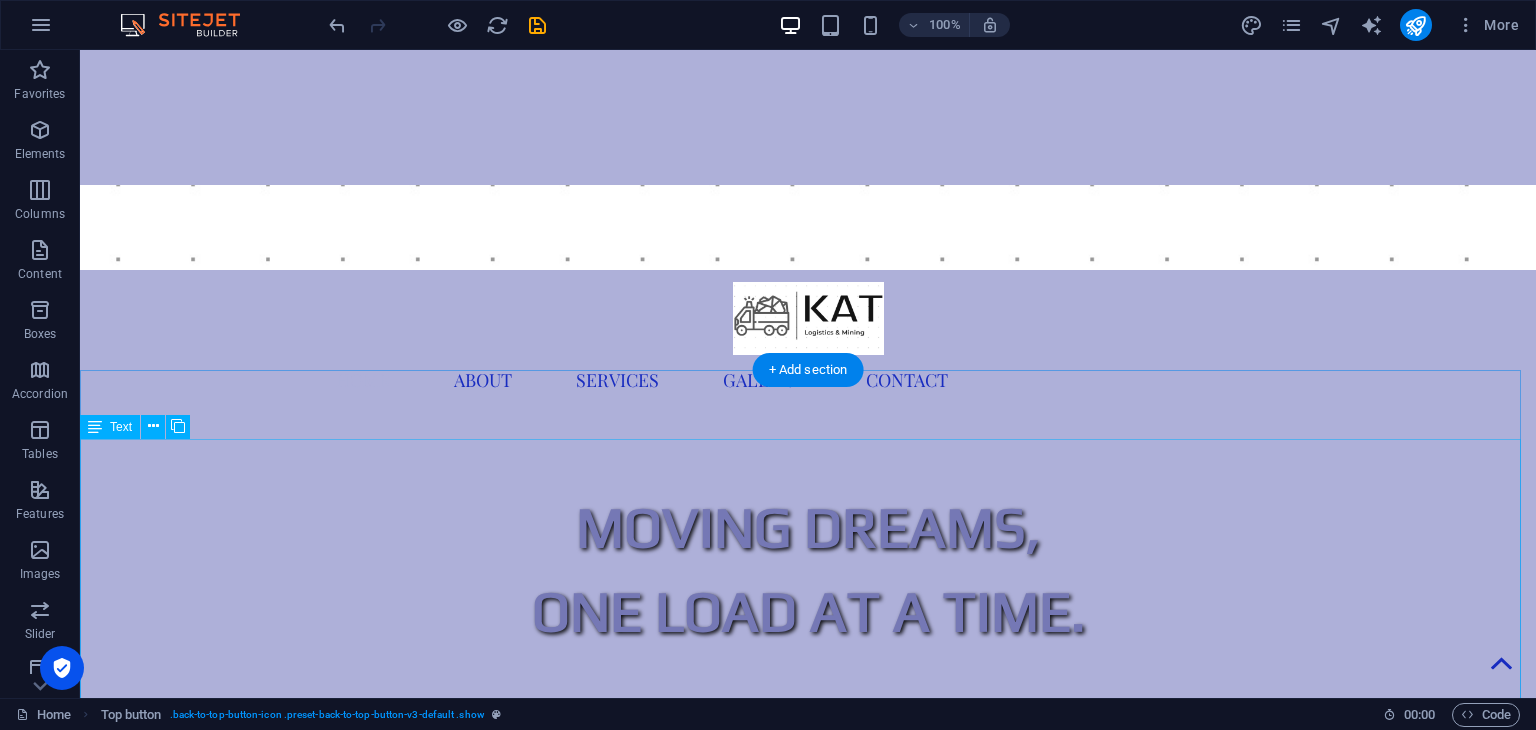 scroll, scrollTop: 0, scrollLeft: 0, axis: both 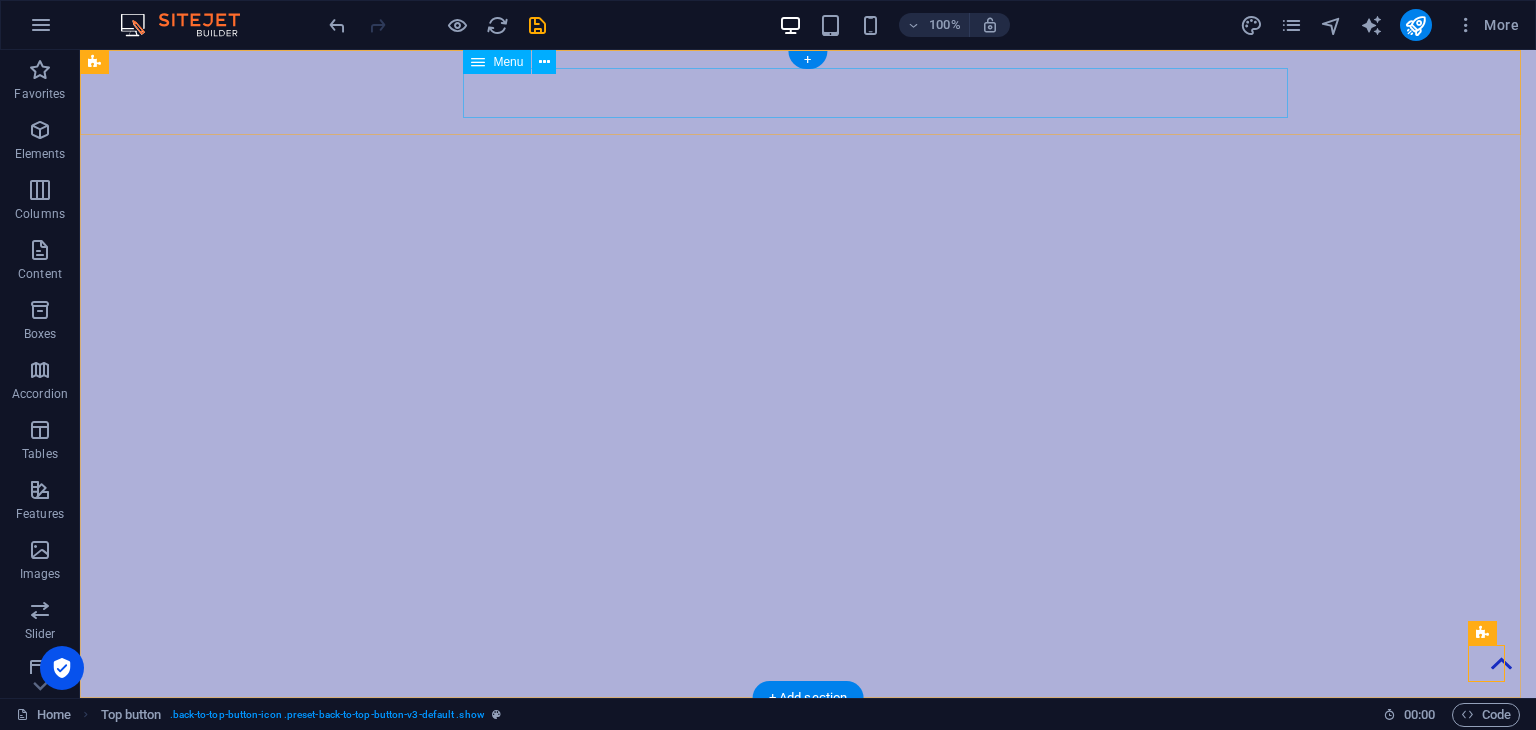 click on "Home About Services GALLERY Contact" at bounding box center (808, 893) 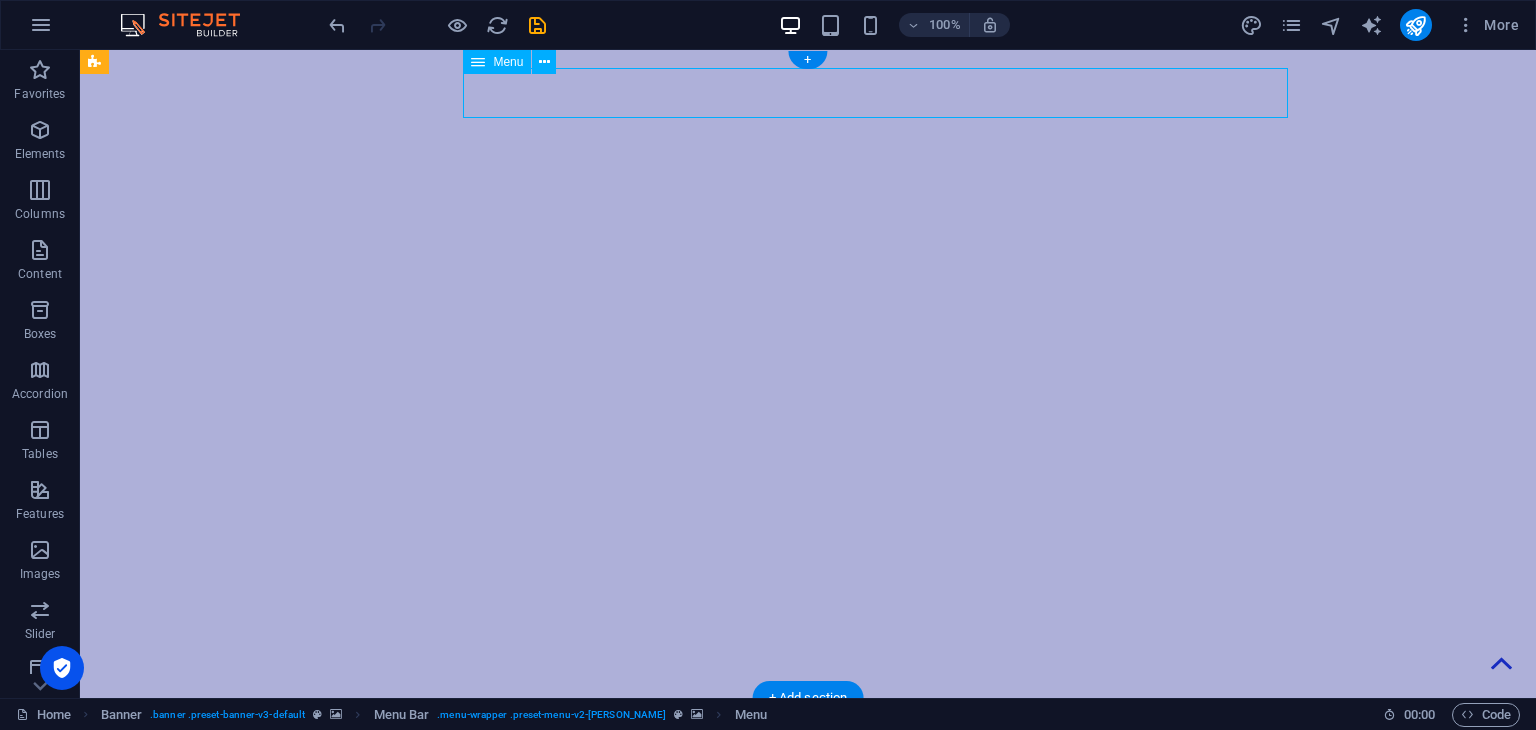 click on "Home About Services GALLERY Contact" at bounding box center [808, 893] 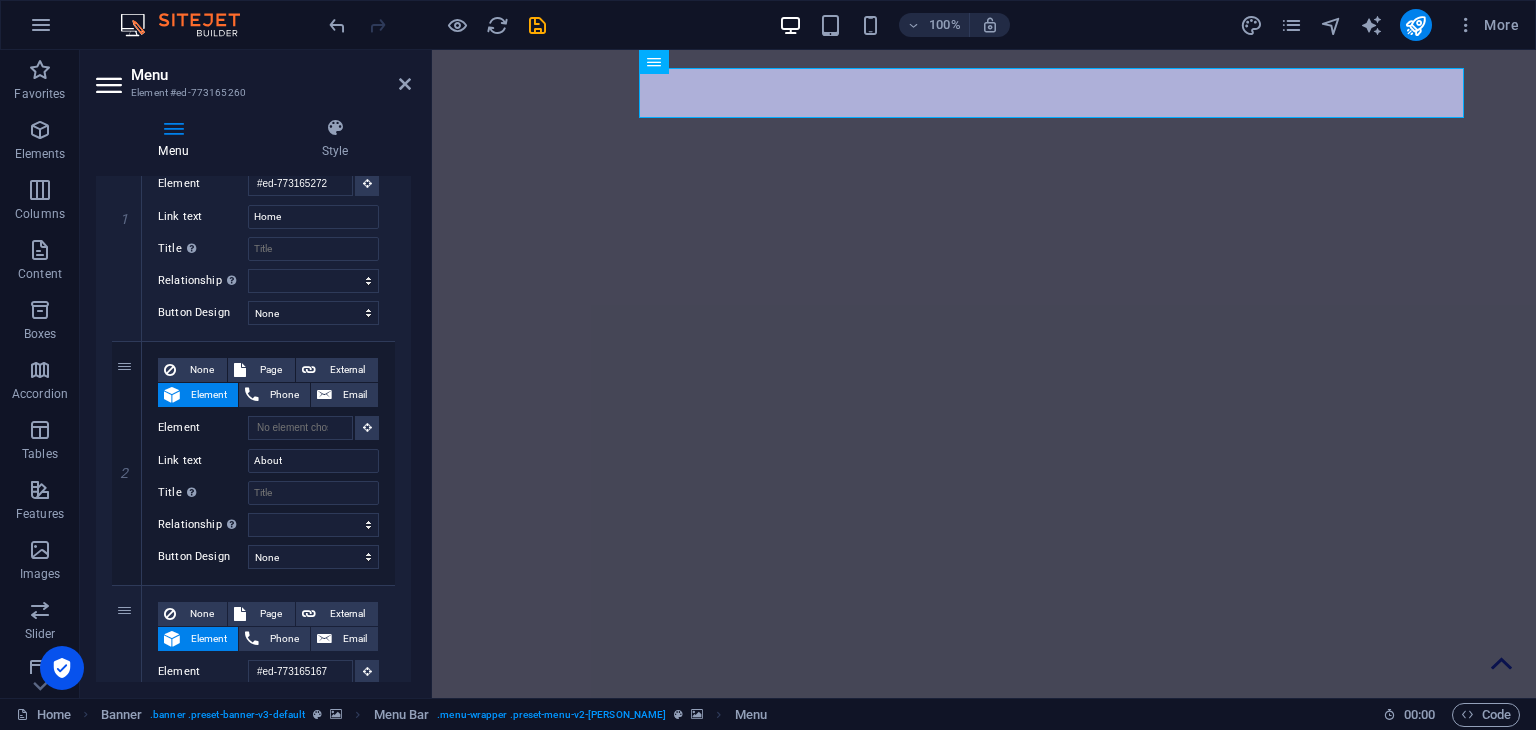 scroll, scrollTop: 272, scrollLeft: 0, axis: vertical 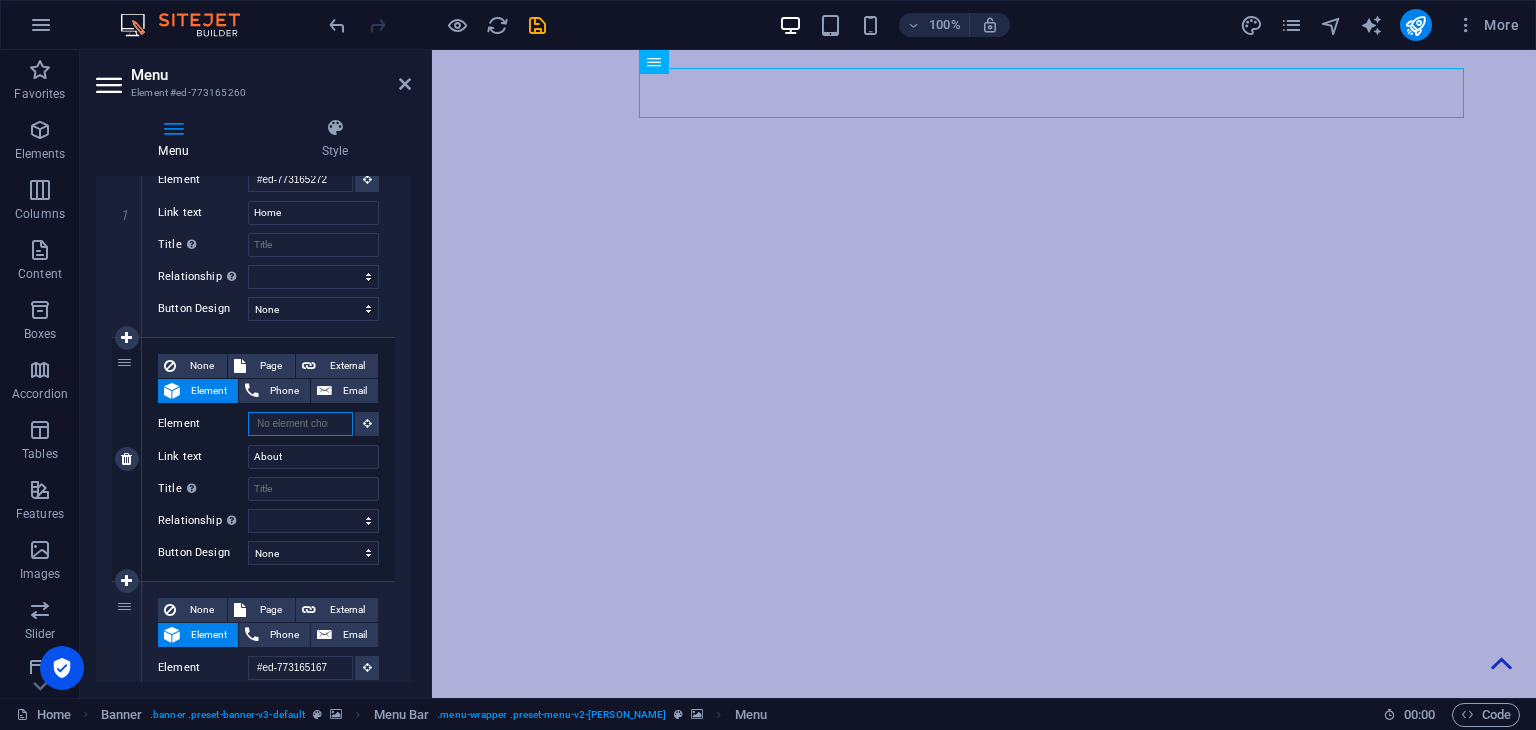 click on "Element" at bounding box center [300, 424] 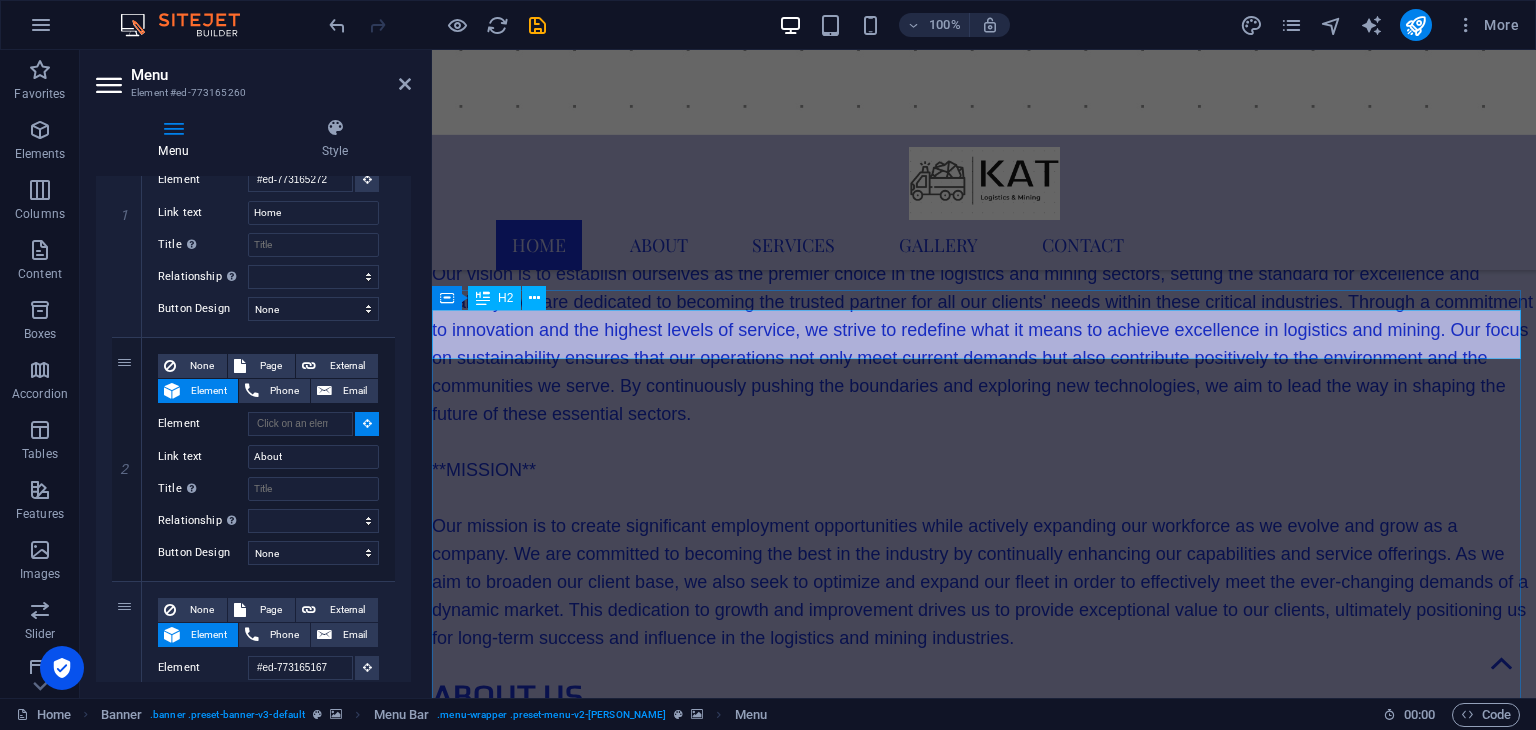 scroll, scrollTop: 1100, scrollLeft: 0, axis: vertical 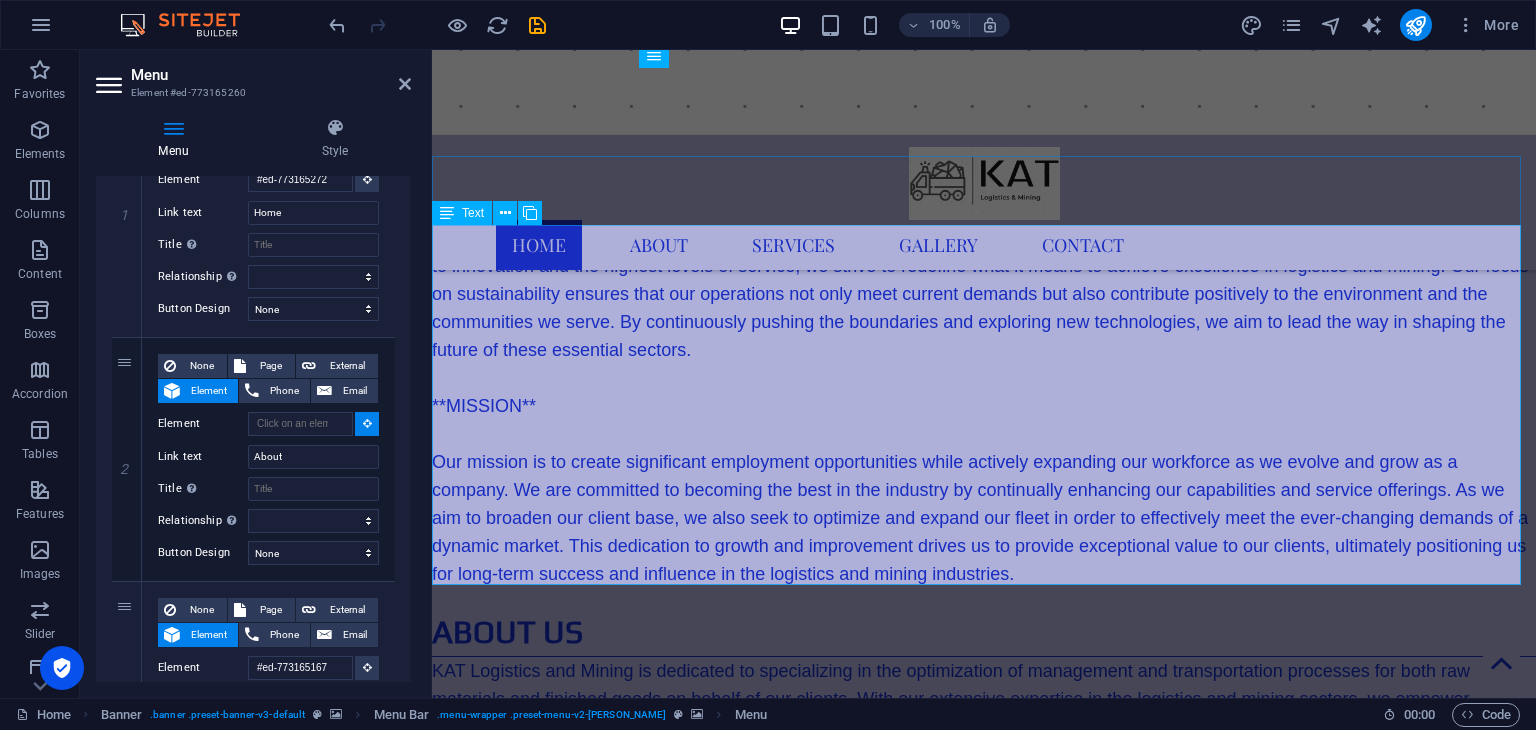 click on "KAT Logistics and Mining is dedicated to specializing in the optimization of management and transportation processes for both raw materials and finished goods on behalf of our clients. With our extensive expertise in the logistics and mining sectors, we empower businesses to not only significantly reduce their transportation and infrastructure costs but also to enhance their overall customer service.  Our tailored approach helps in streamlining processes and improving data management for smoother operations.  What sets us apart is our comprehensive database of registered trucking companies, which allows our experienced team to efficiently oversee the movement of bulk cargo across [GEOGRAPHIC_DATA]. This ensures that goods reach their destinations in a timely and reliable manner." at bounding box center [984, 824] 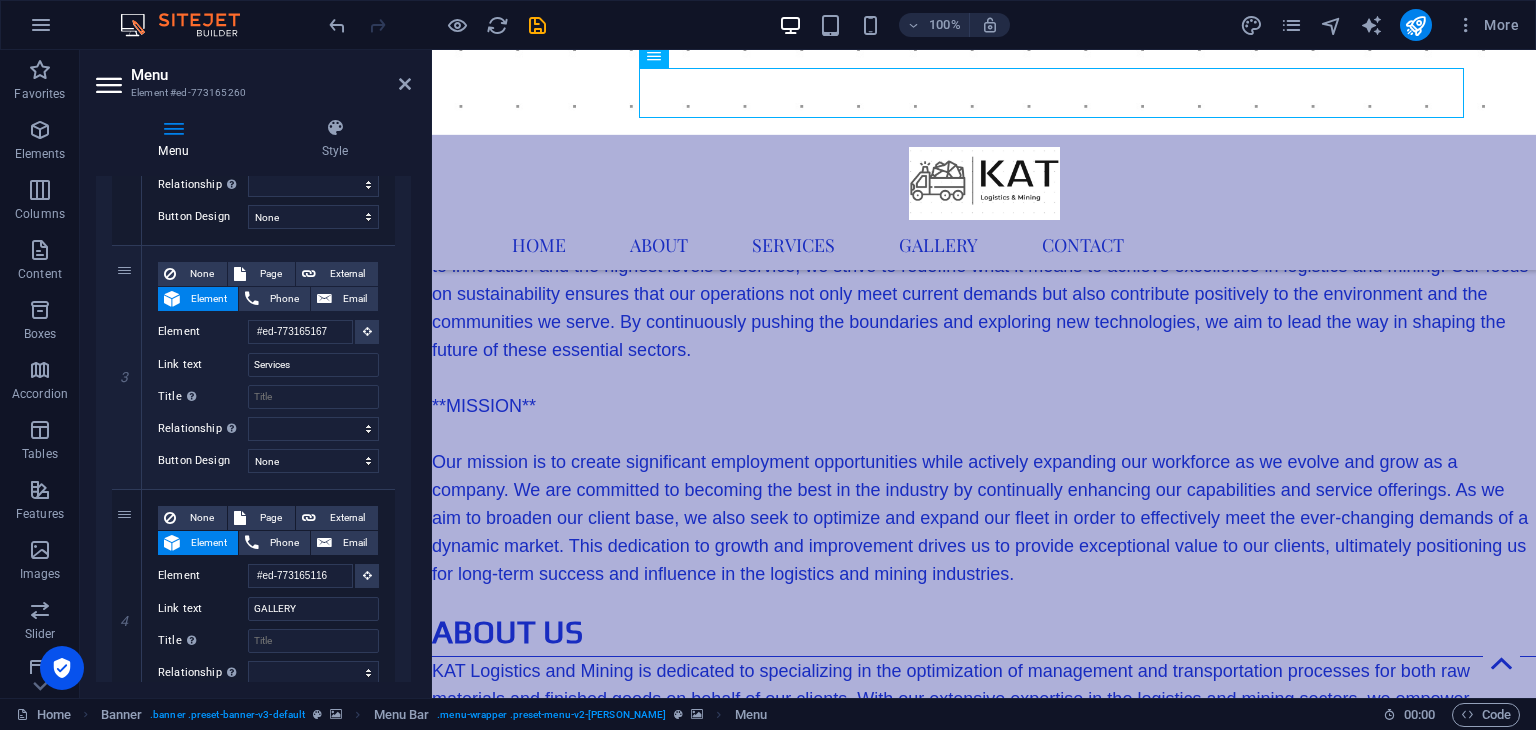 scroll, scrollTop: 615, scrollLeft: 0, axis: vertical 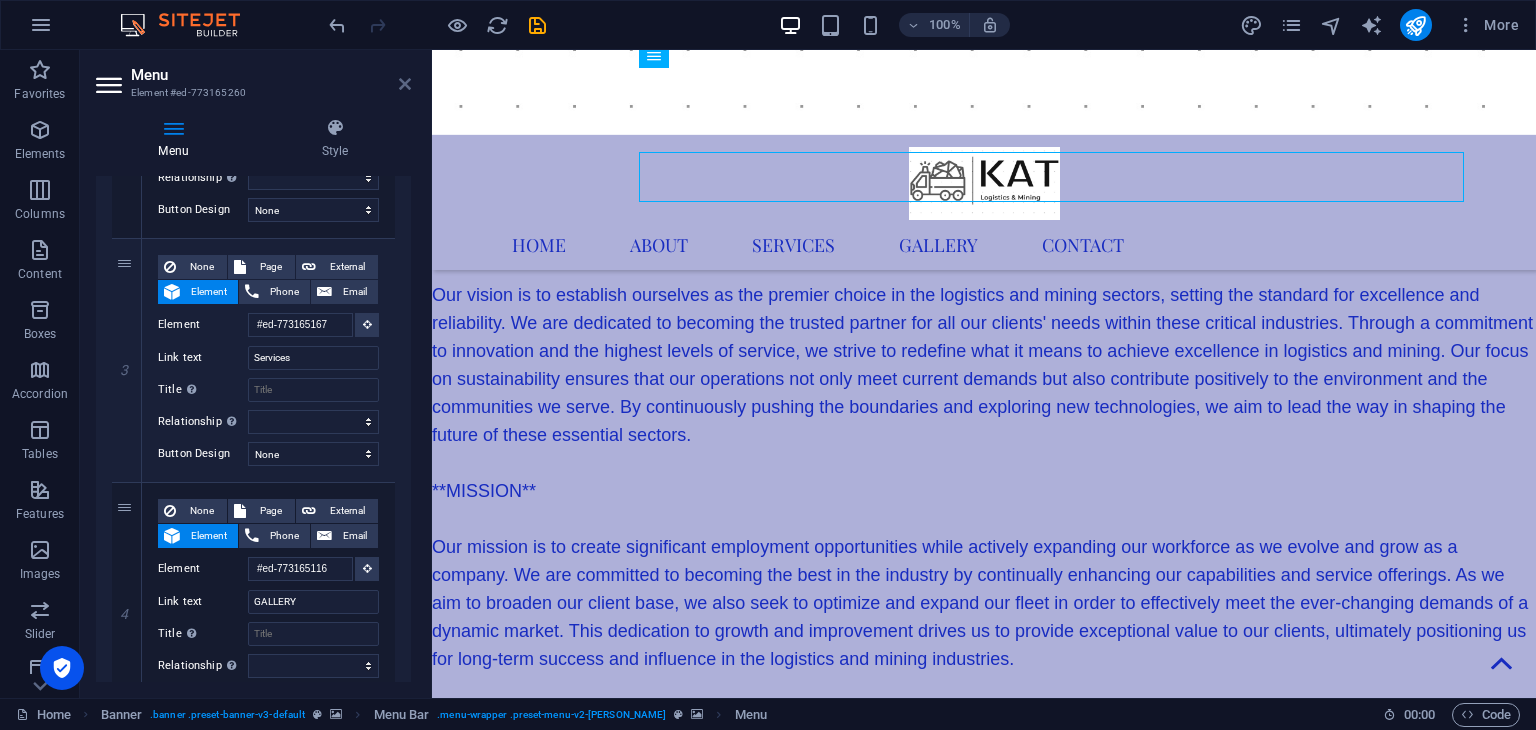 click at bounding box center [405, 84] 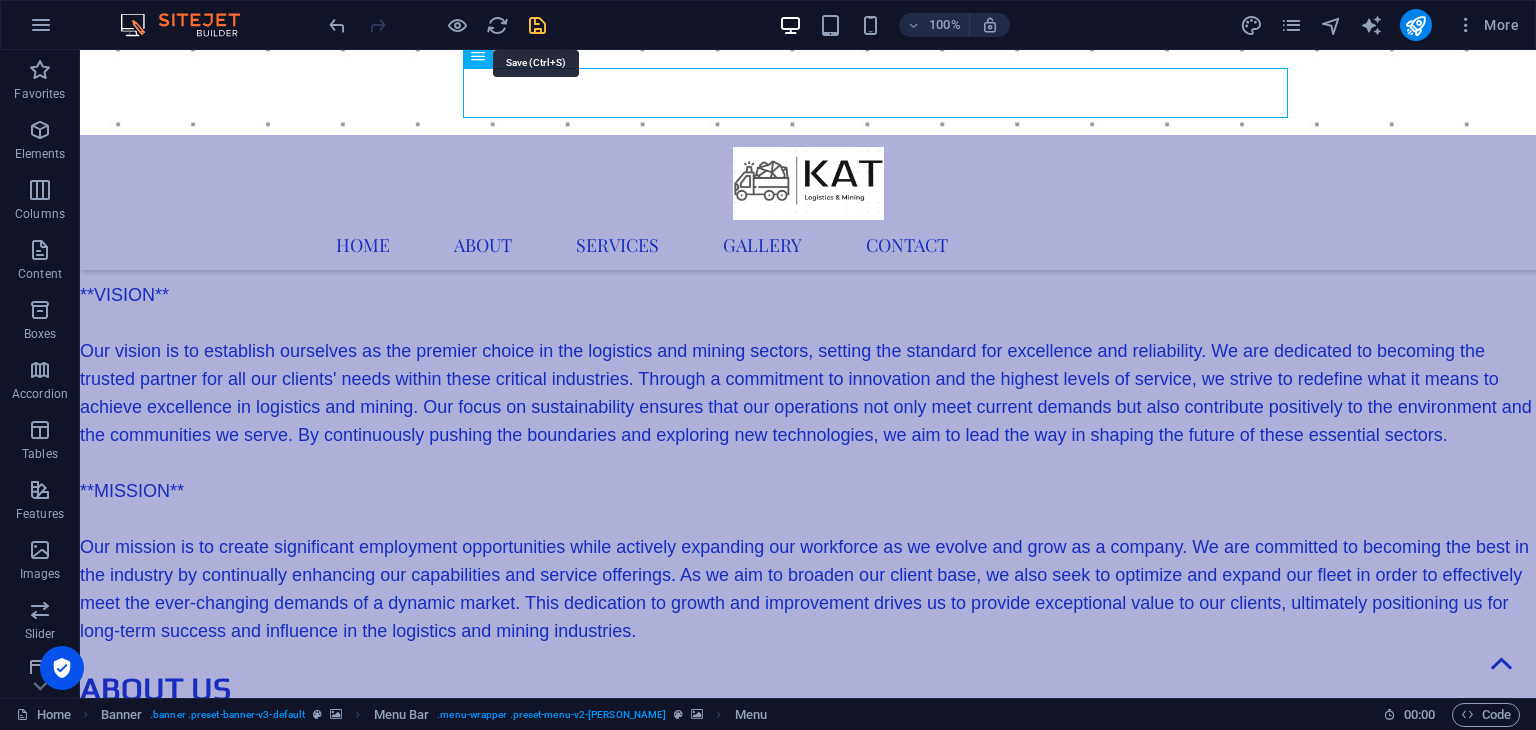 click at bounding box center (537, 25) 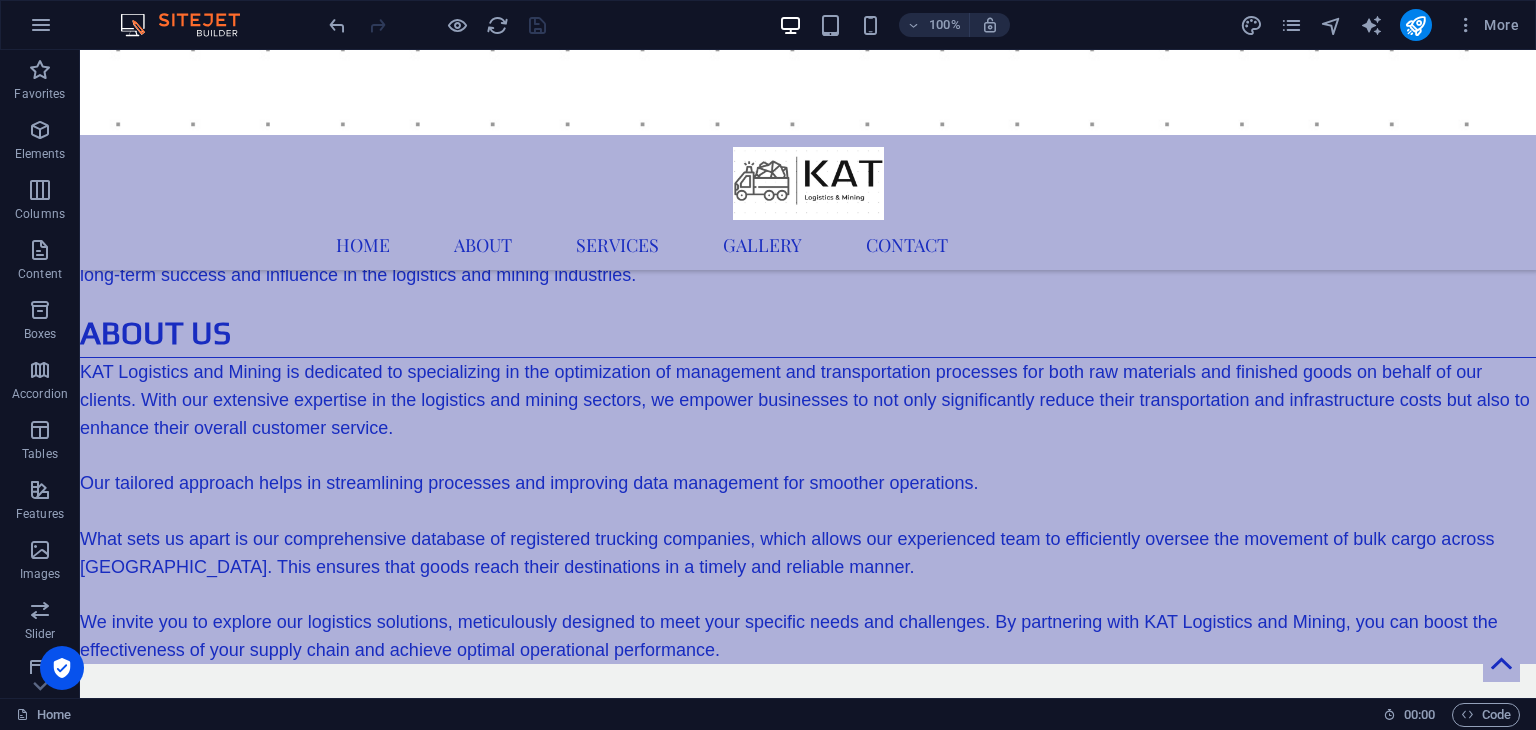 scroll, scrollTop: 1309, scrollLeft: 0, axis: vertical 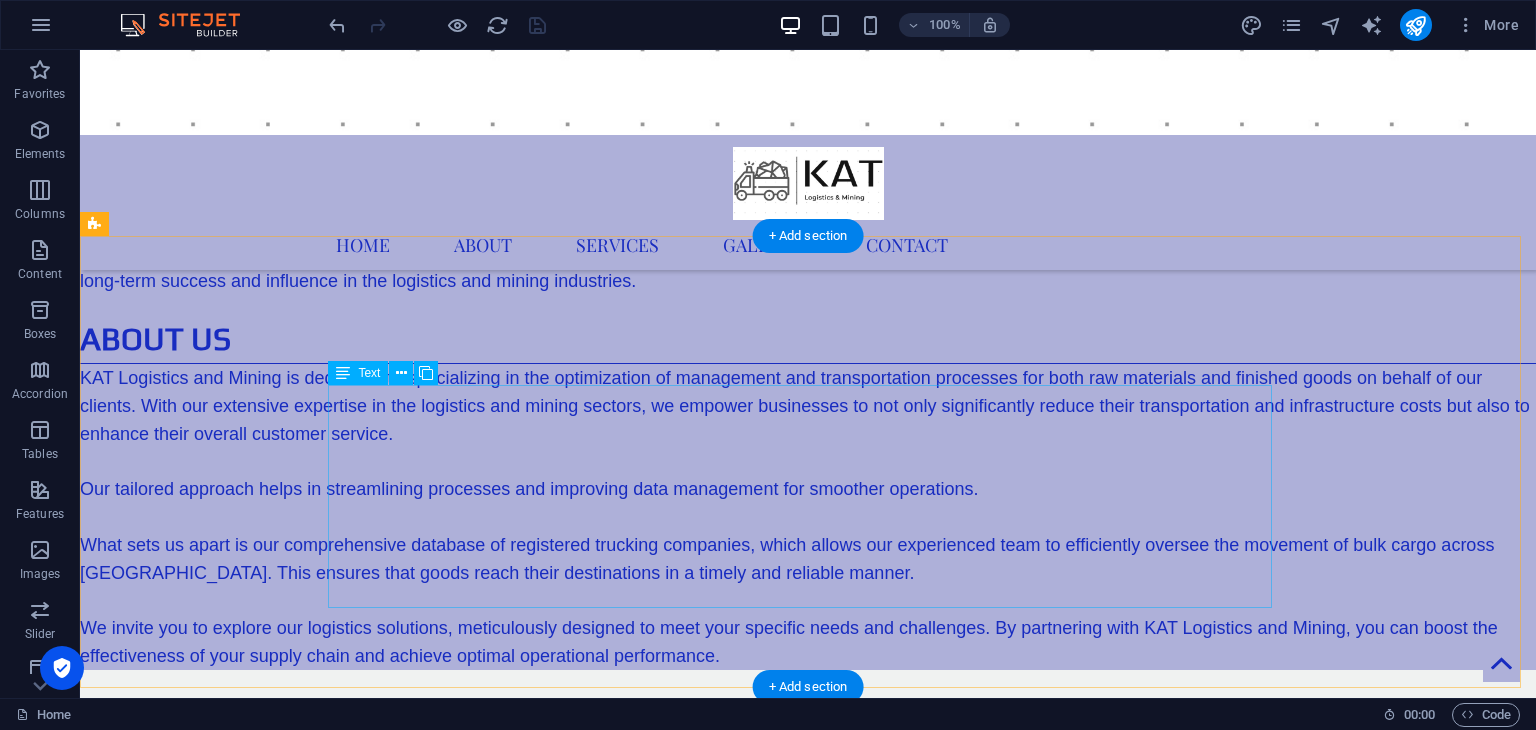 click on "At KAT Logistics and Mining, we take pride in specializing in comprehensive turnkey transport solutions that are meticulously tailored to meet the unique operational needs of your business. Our extensive range of services includes fully maintained and expertly managed Side Tipper and Tautliner combinations, all operated by our team of experienced and licensed drivers.  When you partner with us, you gain access to state-of-the-art transportation options that are not only reliable but are also integrated into a robust delivery framework designed to ensure timely and efficient service. Trust KAT Logistics and Mining to provide you with transport solutions that keep your operations running smoothly and effectively." at bounding box center (808, 931) 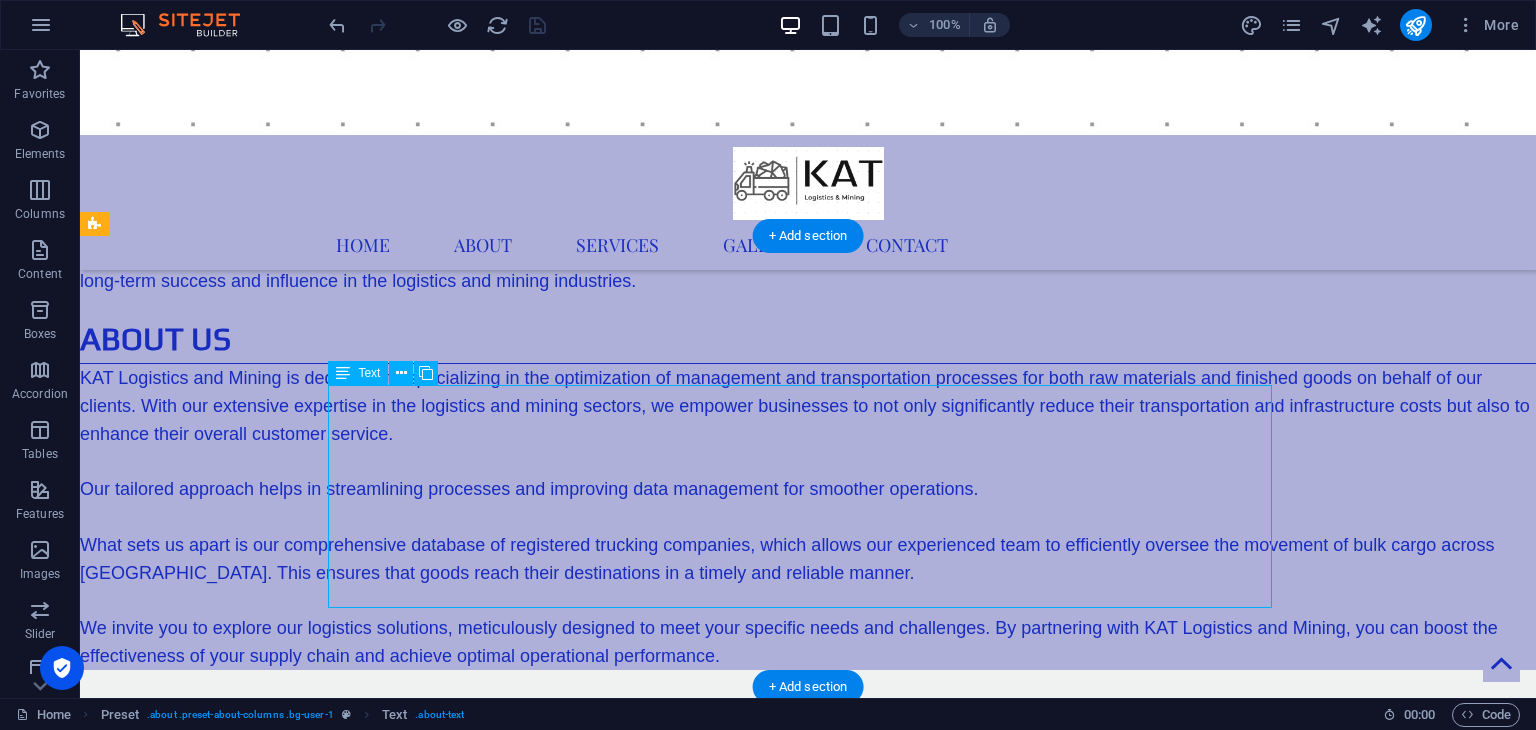 click on "At KAT Logistics and Mining, we take pride in specializing in comprehensive turnkey transport solutions that are meticulously tailored to meet the unique operational needs of your business. Our extensive range of services includes fully maintained and expertly managed Side Tipper and Tautliner combinations, all operated by our team of experienced and licensed drivers.  When you partner with us, you gain access to state-of-the-art transportation options that are not only reliable but are also integrated into a robust delivery framework designed to ensure timely and efficient service. Trust KAT Logistics and Mining to provide you with transport solutions that keep your operations running smoothly and effectively." at bounding box center (808, 931) 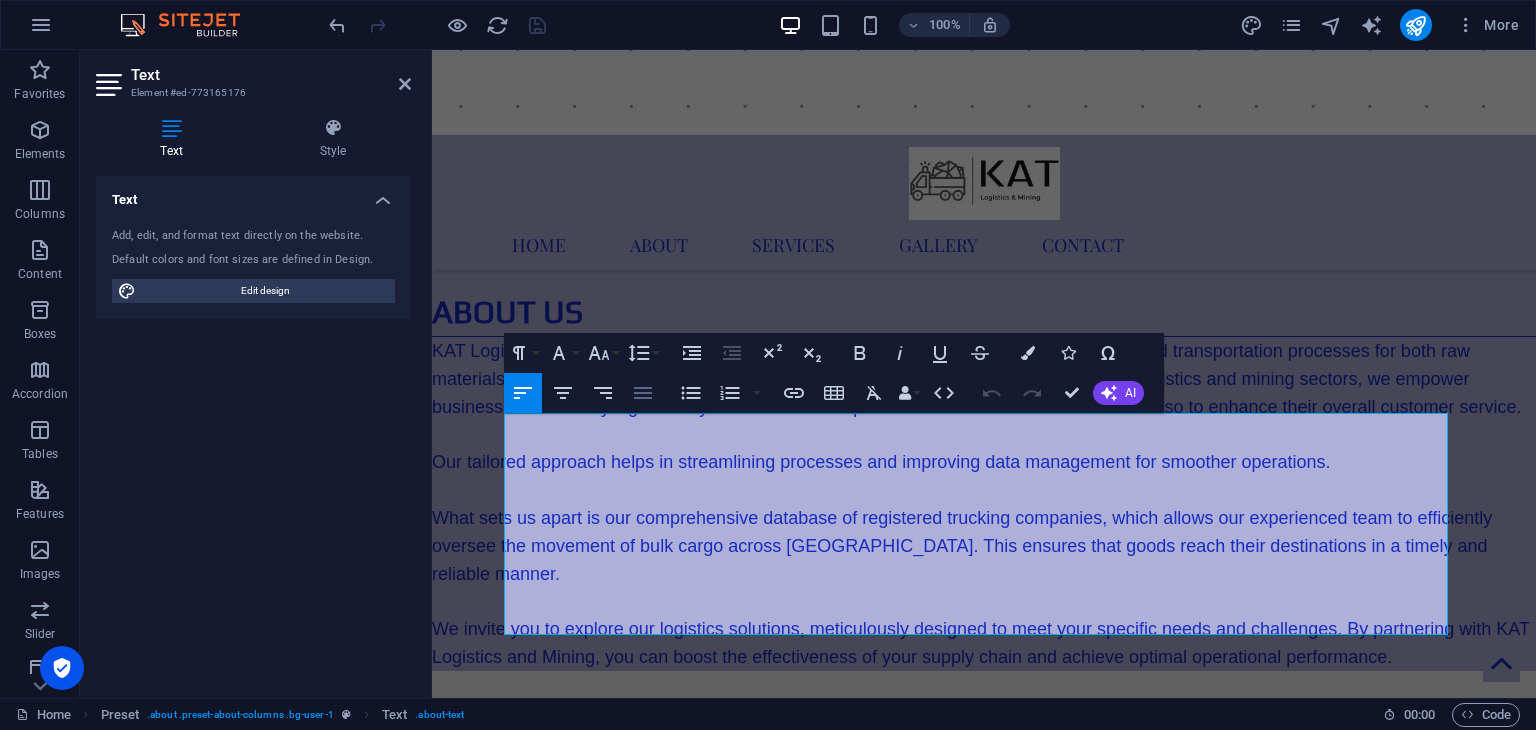 click 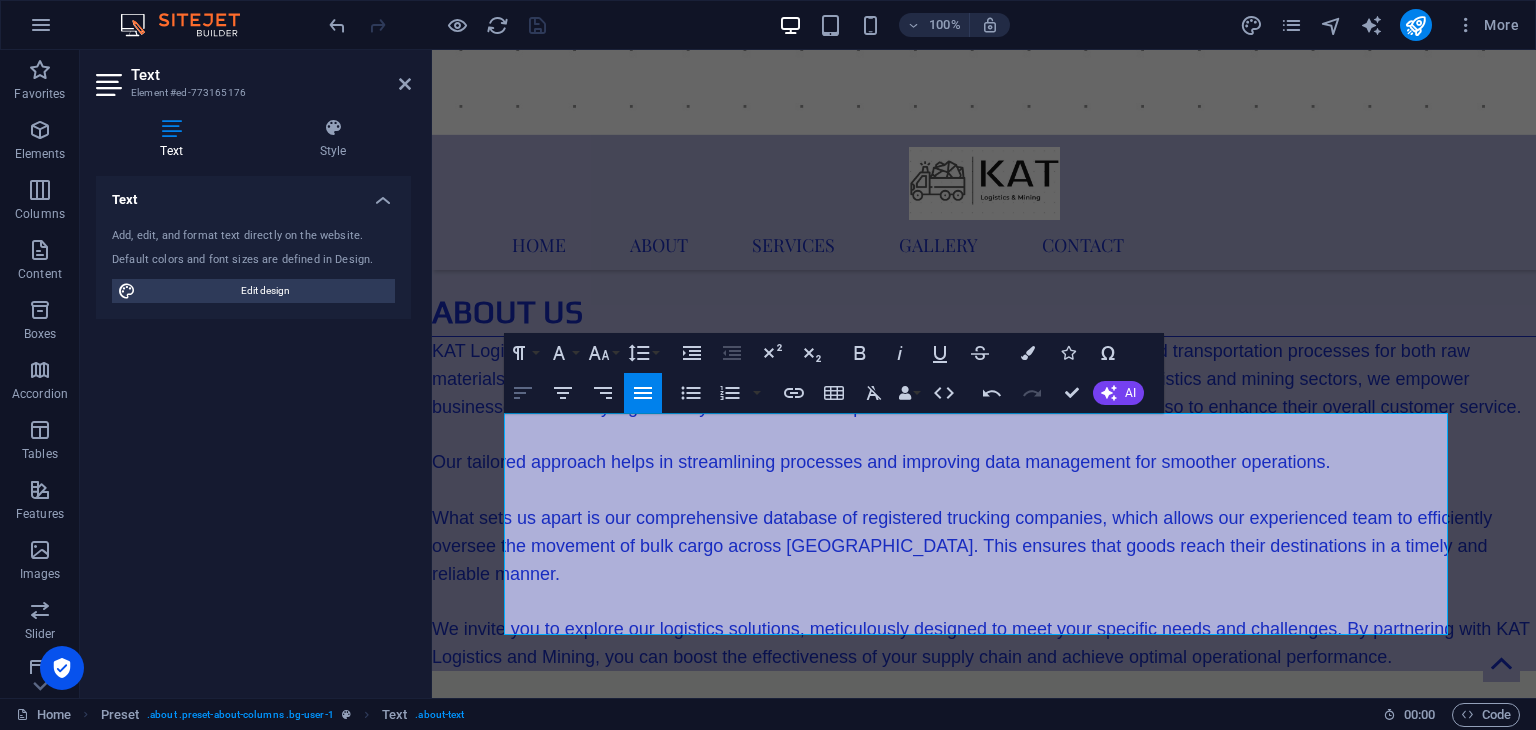 click 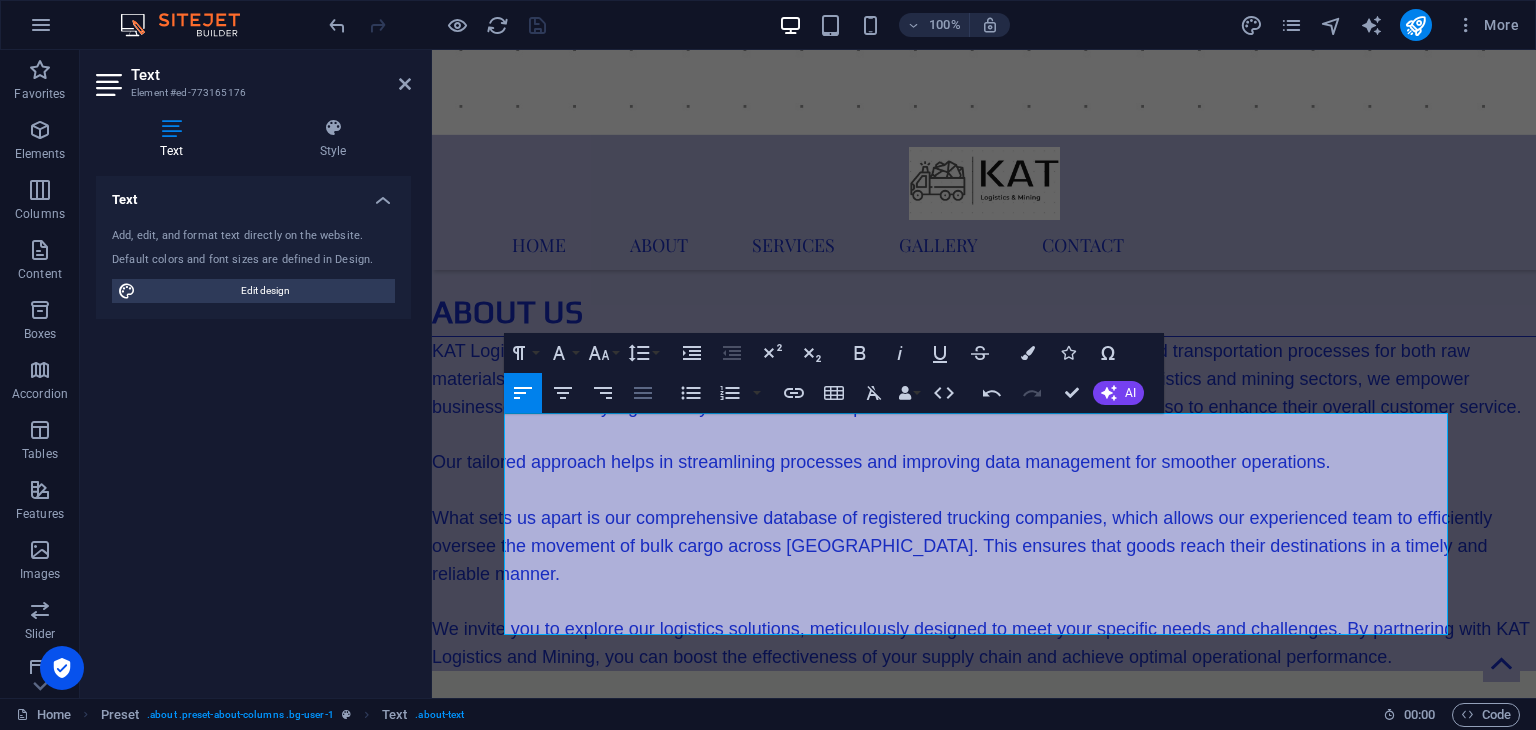 click 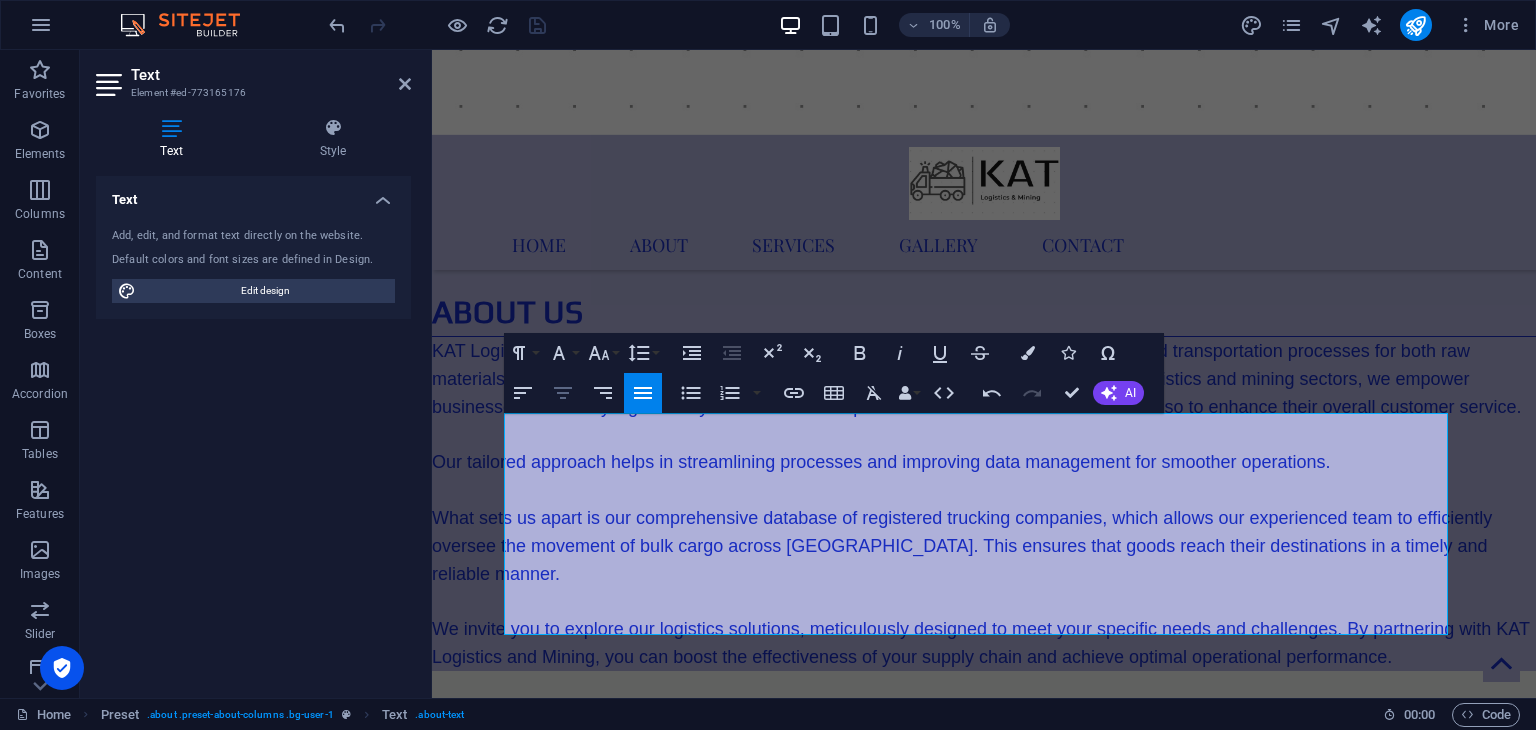 click 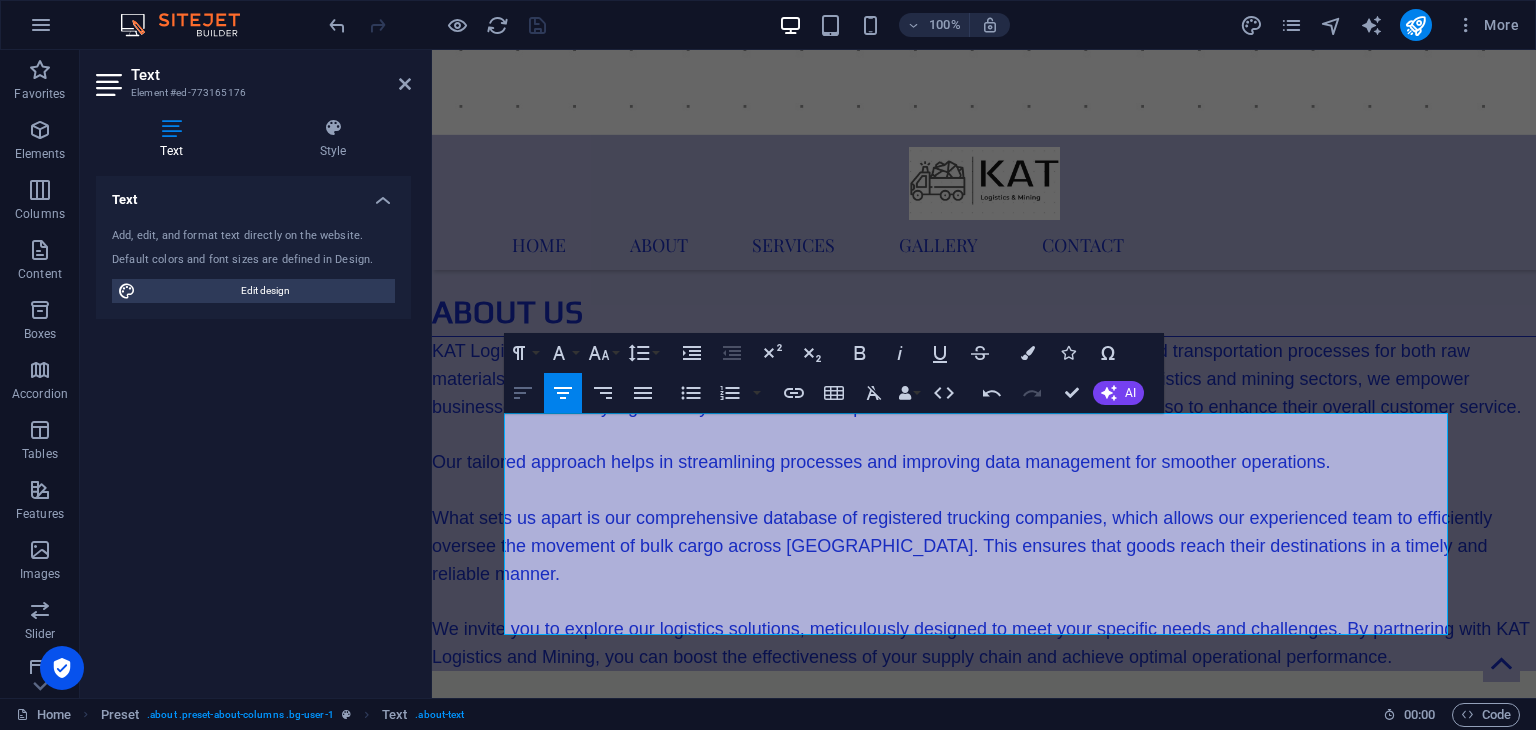 click 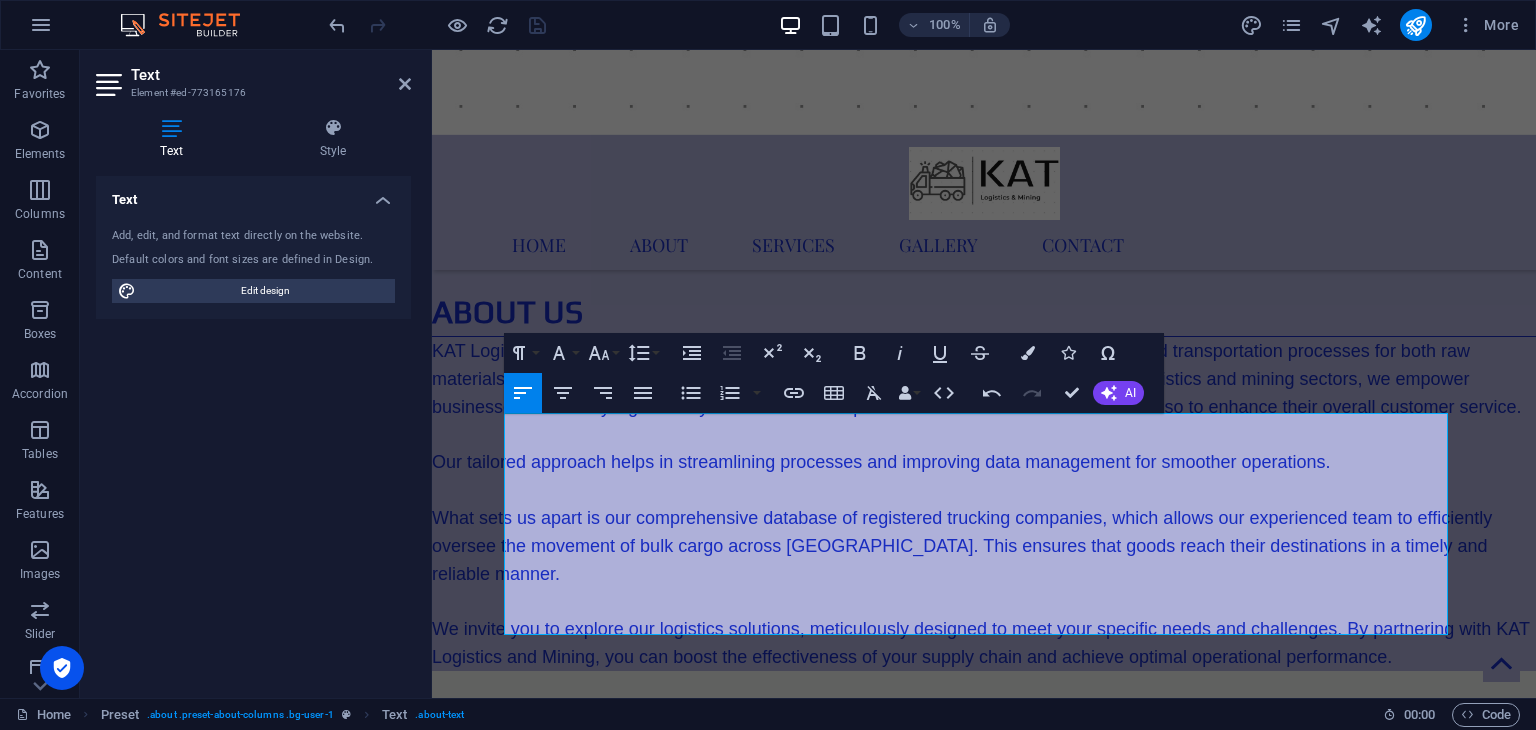 click 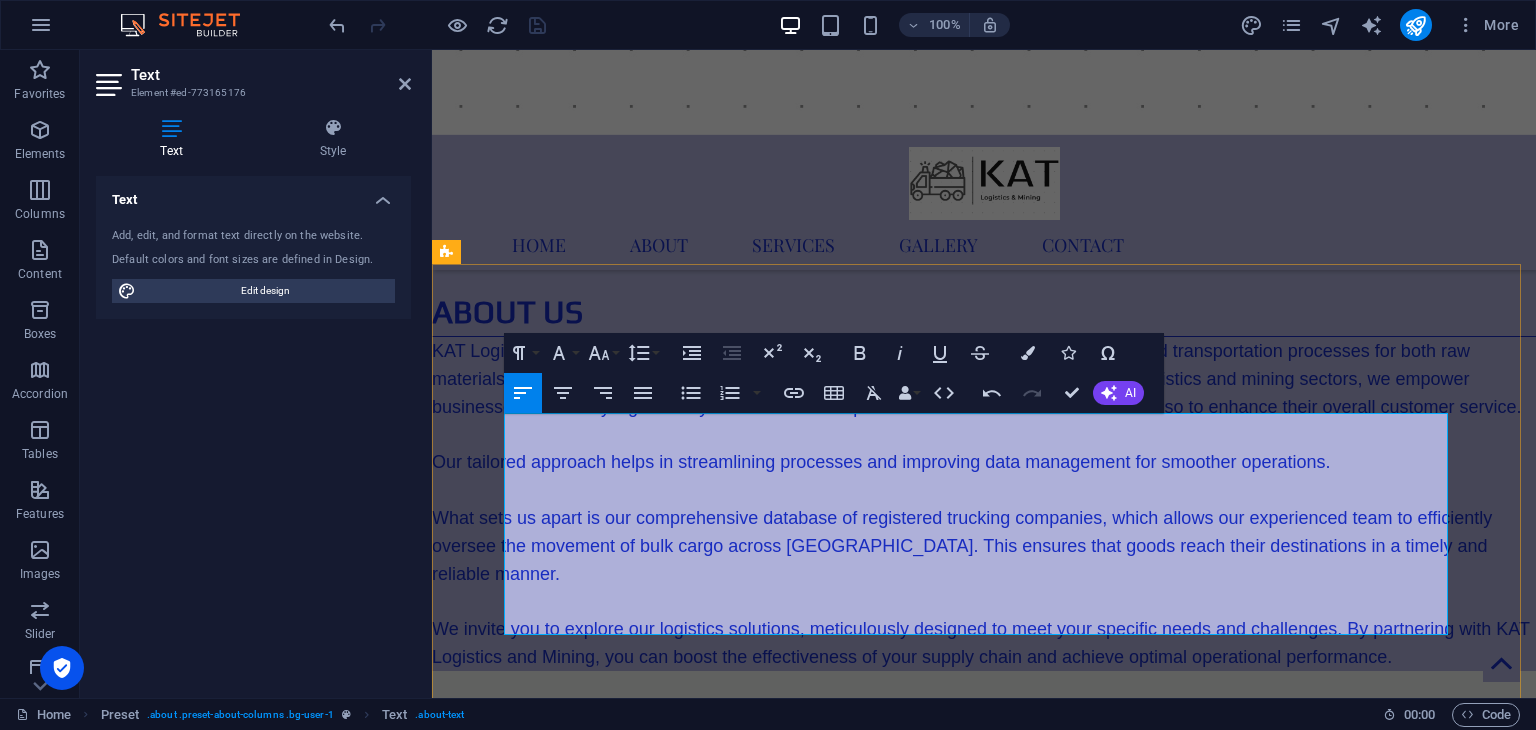 click on "At KAT Logistics and Mining, we take pride in specializing in comprehensive turnkey transport solutions that are meticulously tailored to meet the unique operational needs of your business. Our extensive range of services includes fully maintained and expertly managed Side Tipper and Tautliner combinations, all operated by our team of experienced and licensed drivers." at bounding box center (740, 932) 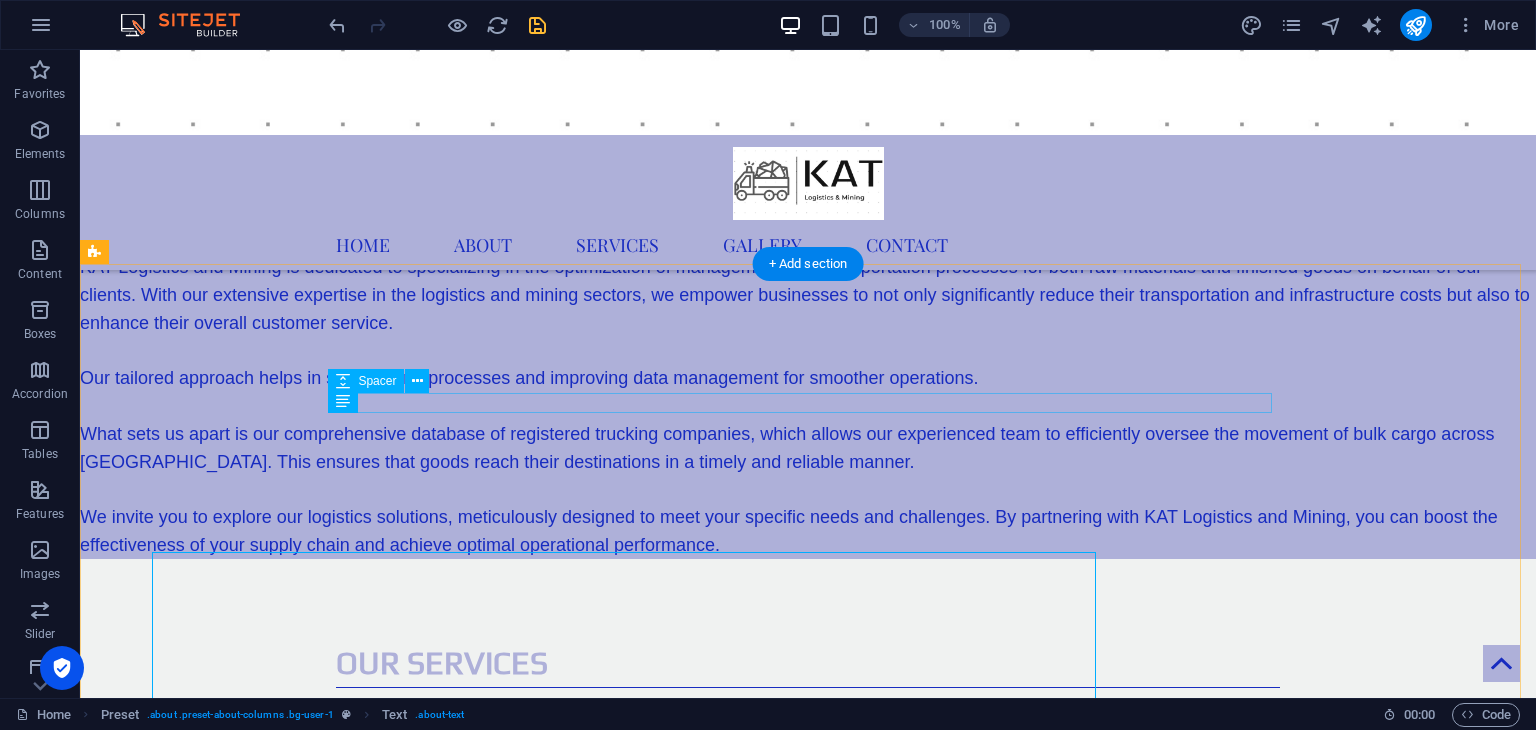 scroll, scrollTop: 1281, scrollLeft: 0, axis: vertical 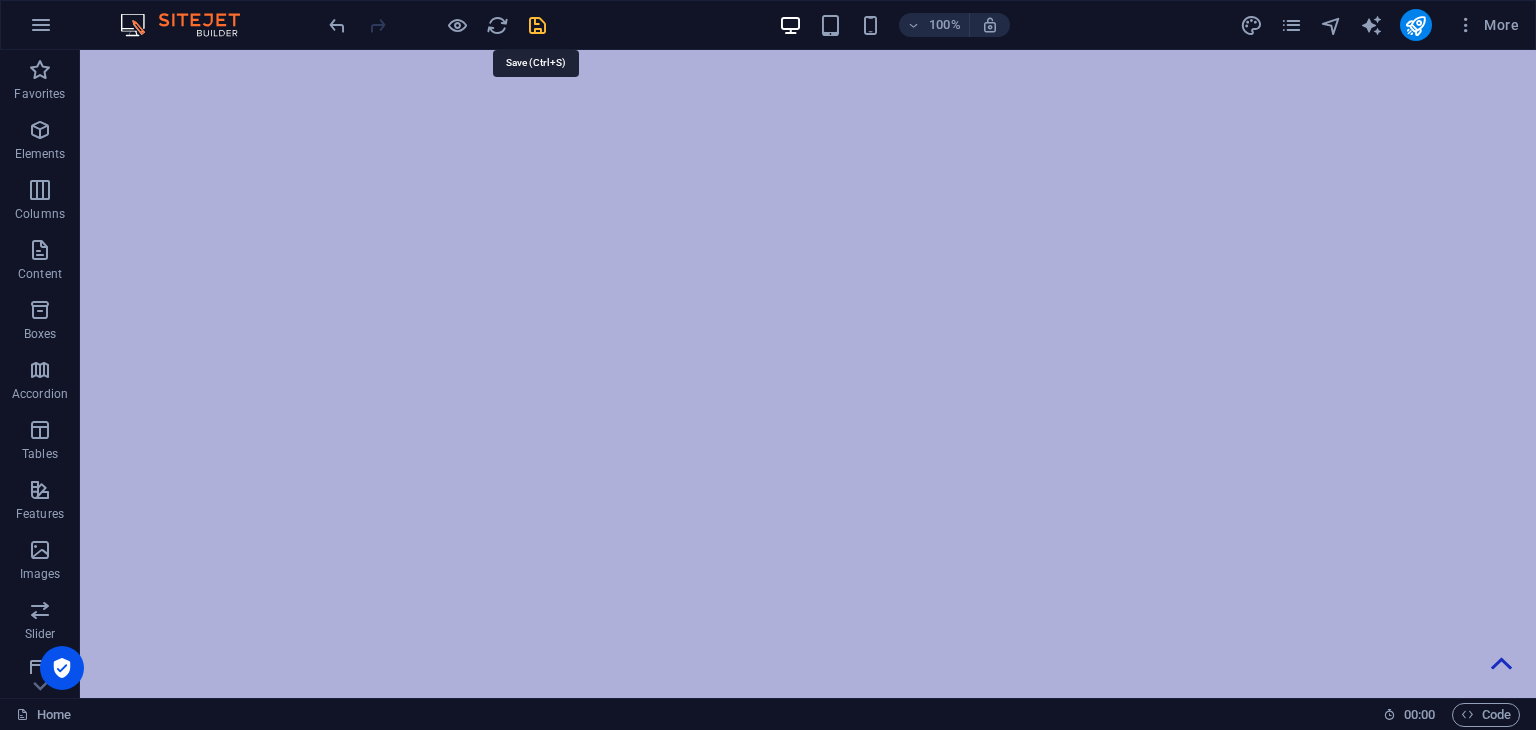 click at bounding box center (537, 25) 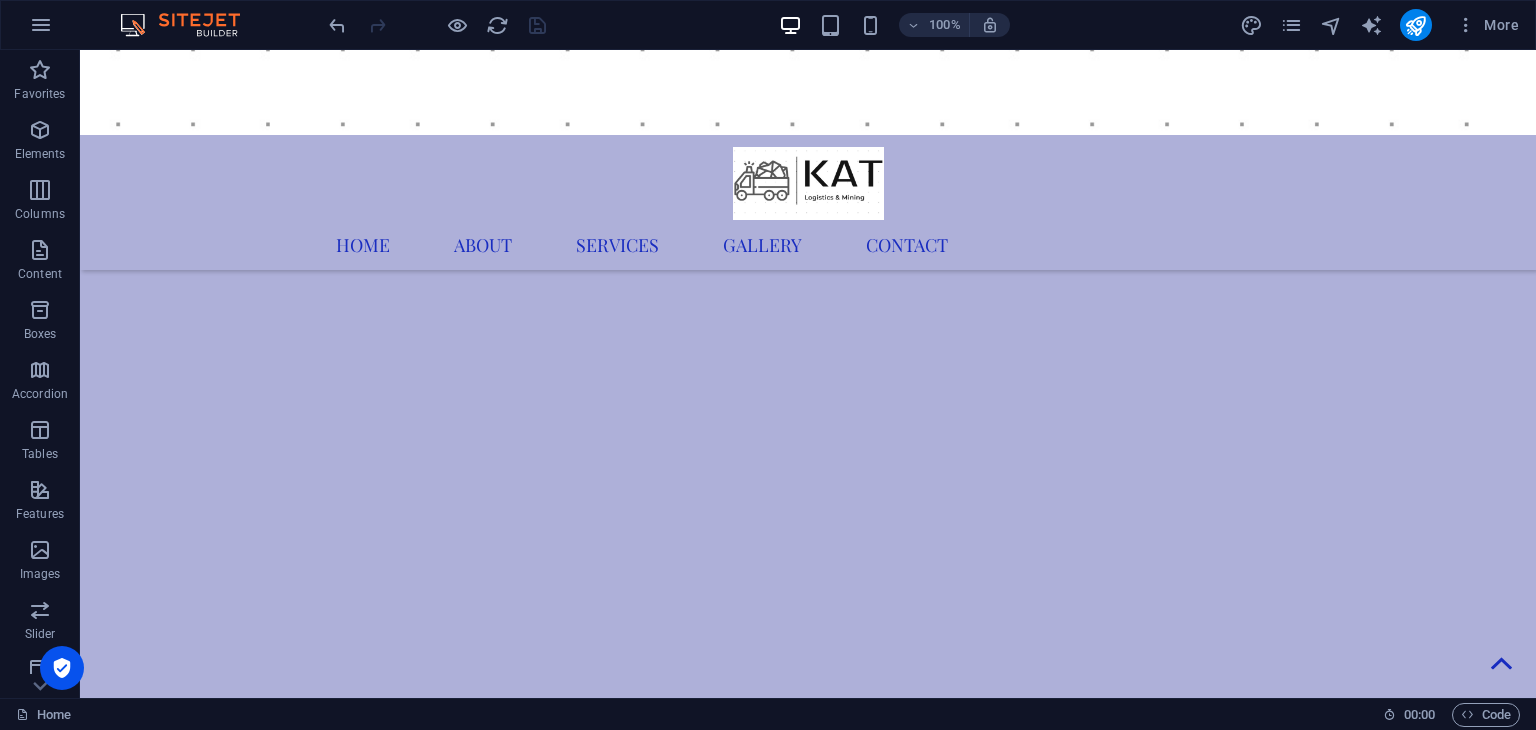 scroll, scrollTop: 0, scrollLeft: 0, axis: both 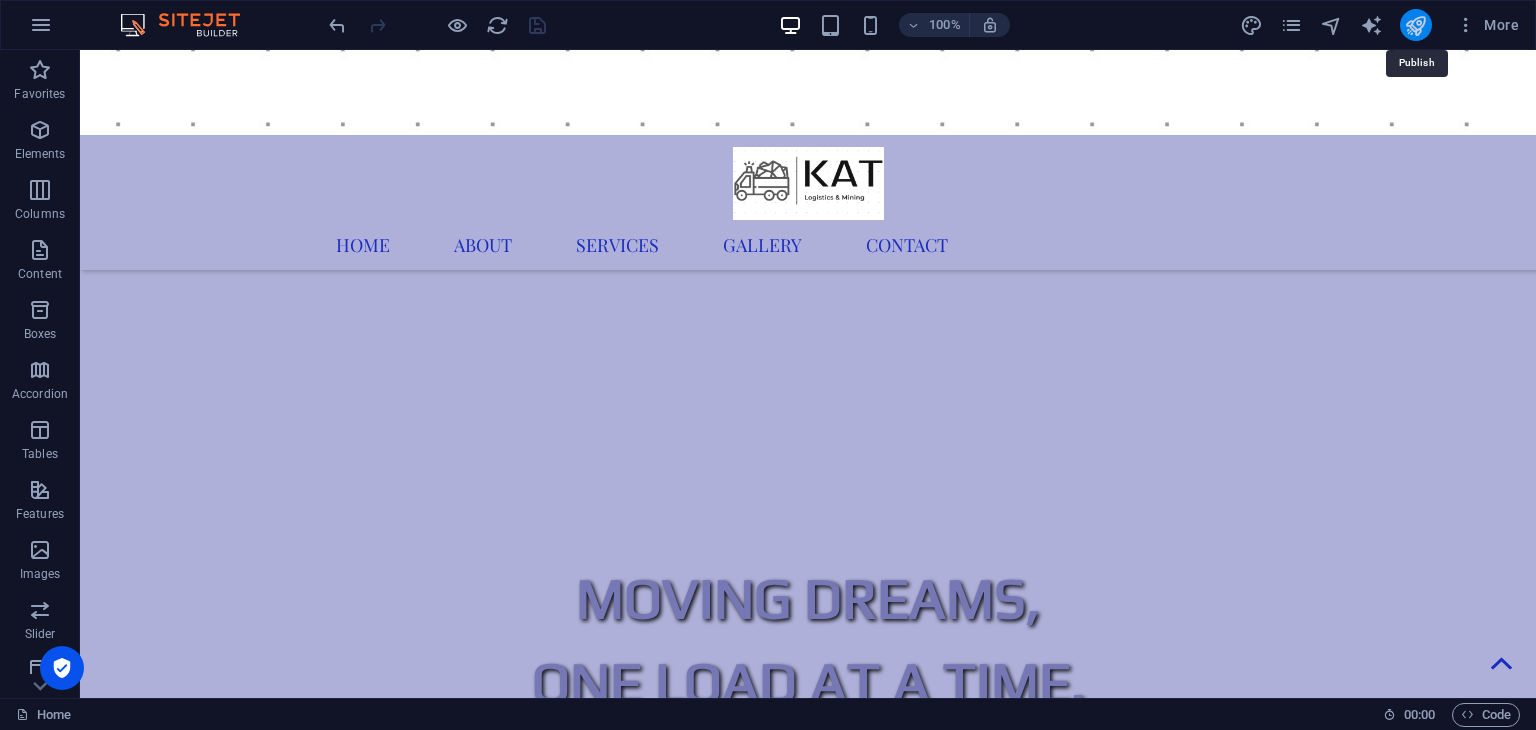 click at bounding box center [1415, 25] 